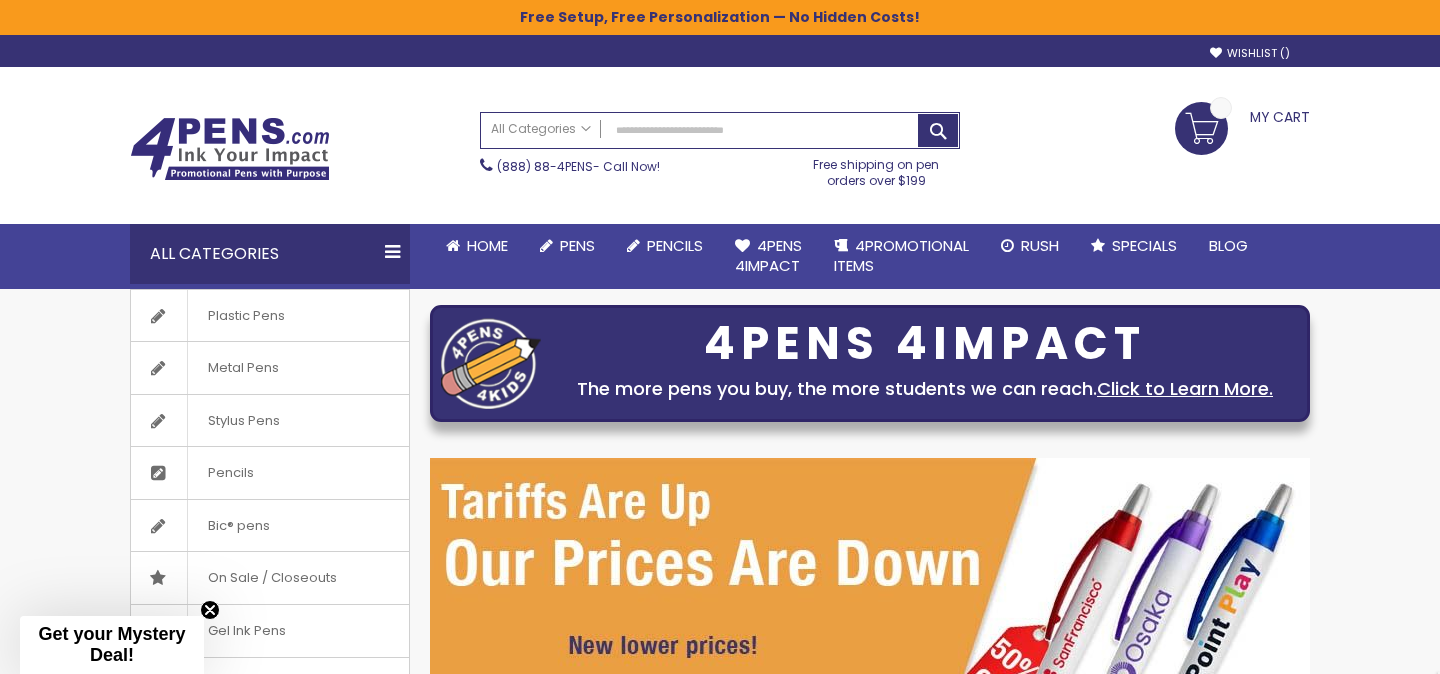 scroll, scrollTop: 0, scrollLeft: 0, axis: both 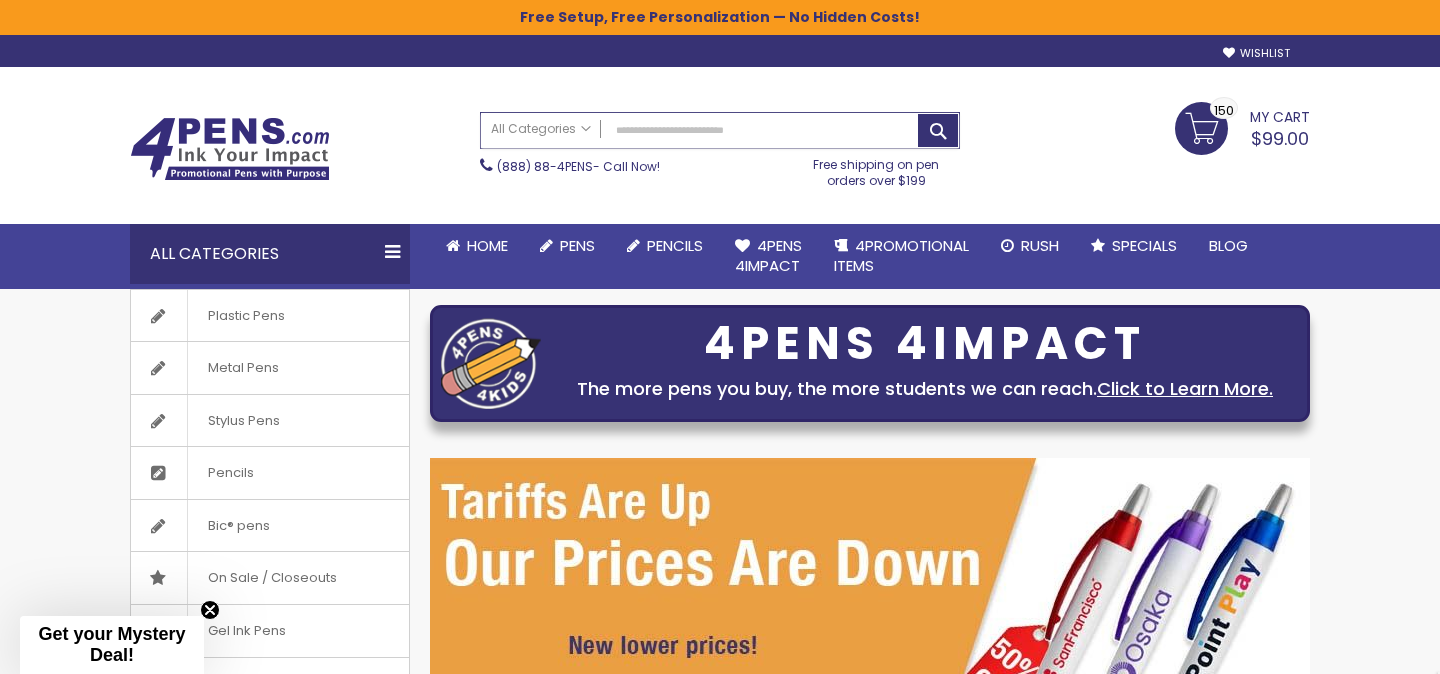 click on "Search" at bounding box center [720, 130] 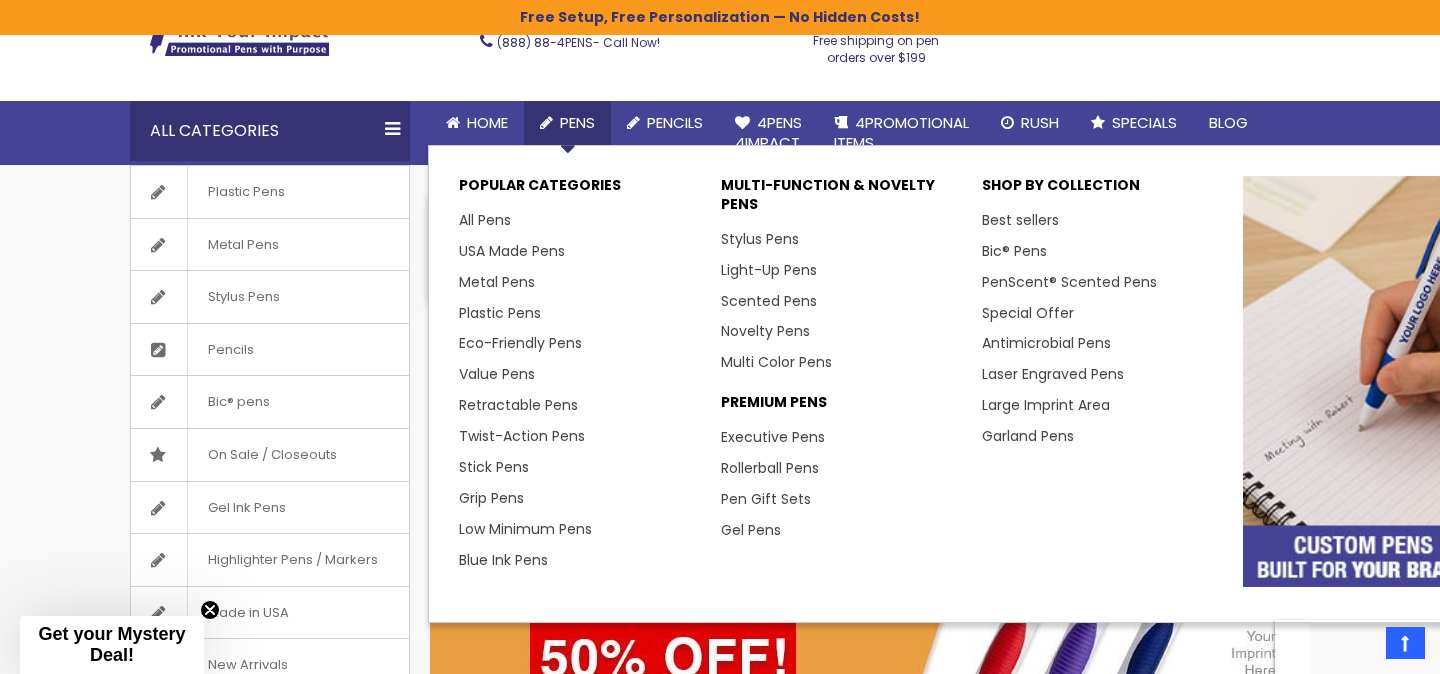 scroll, scrollTop: 121, scrollLeft: 0, axis: vertical 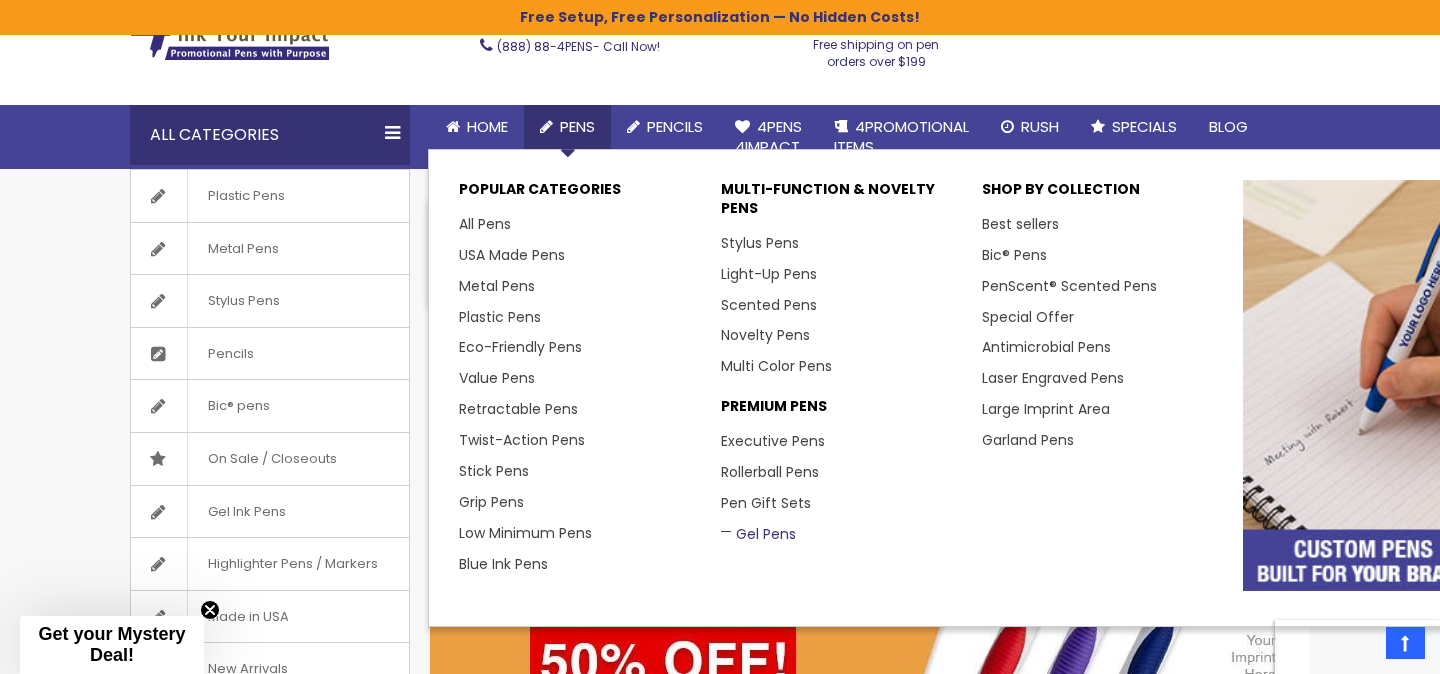 click on "Gel Pens" at bounding box center (758, 534) 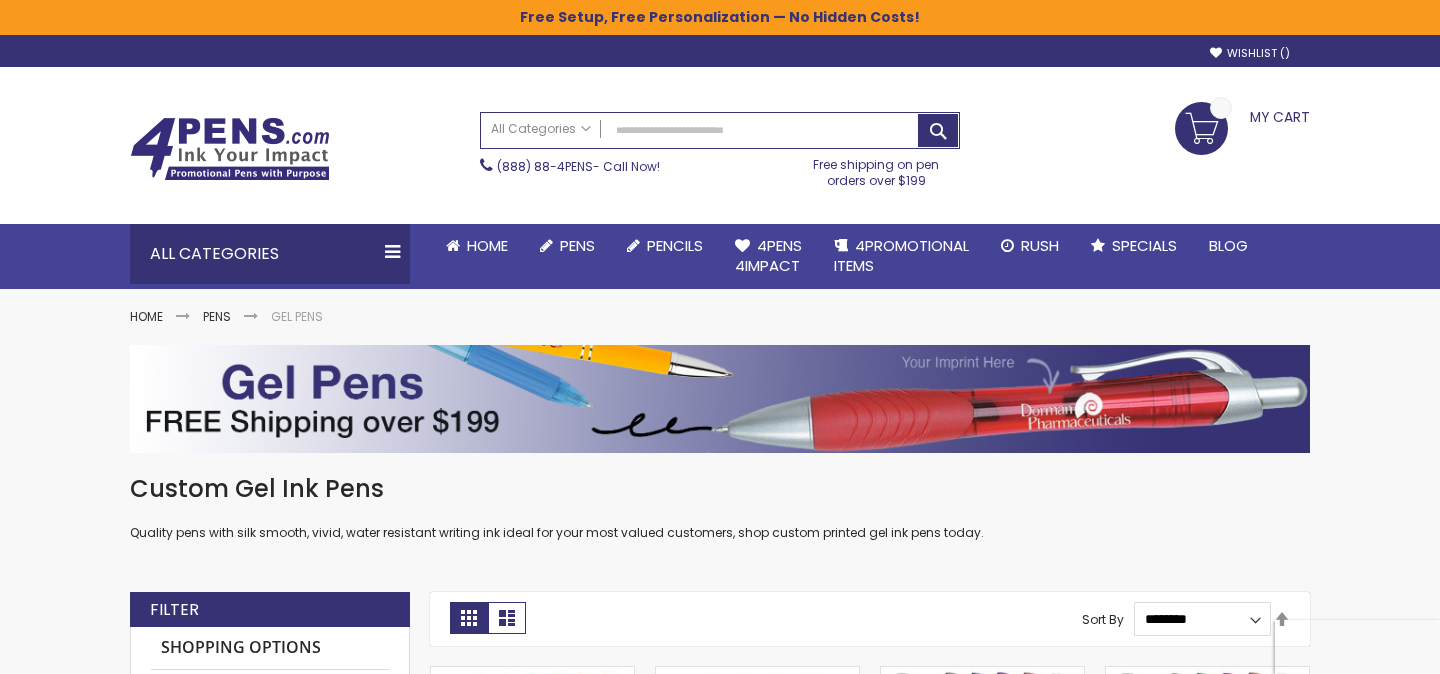 scroll, scrollTop: 0, scrollLeft: 0, axis: both 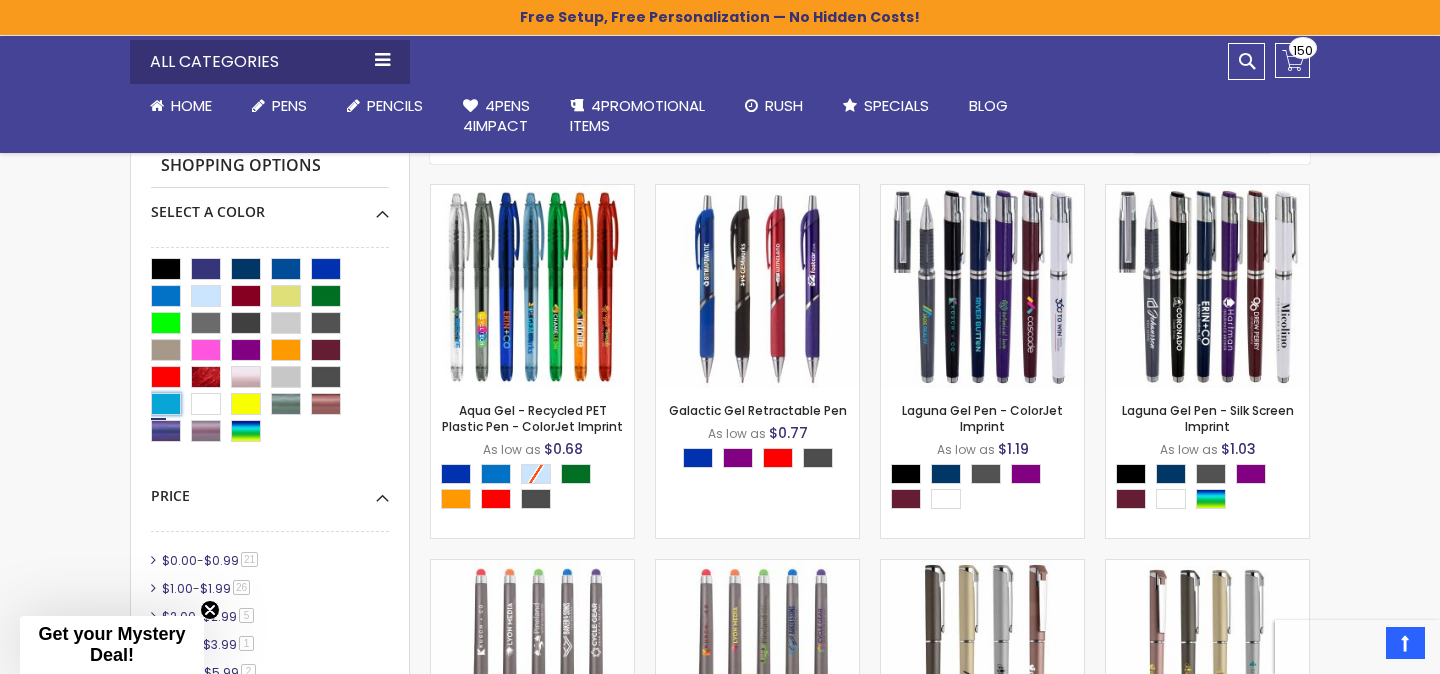 click at bounding box center (166, 404) 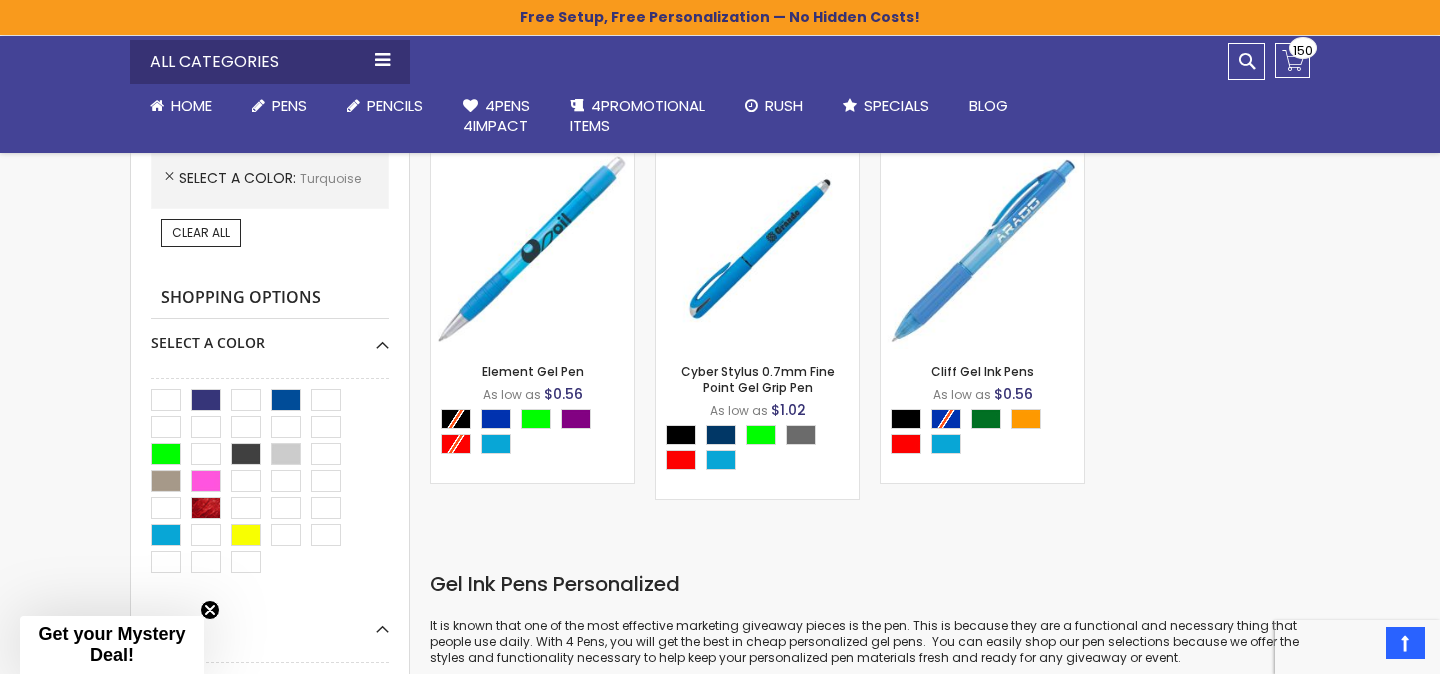 scroll, scrollTop: 571, scrollLeft: 0, axis: vertical 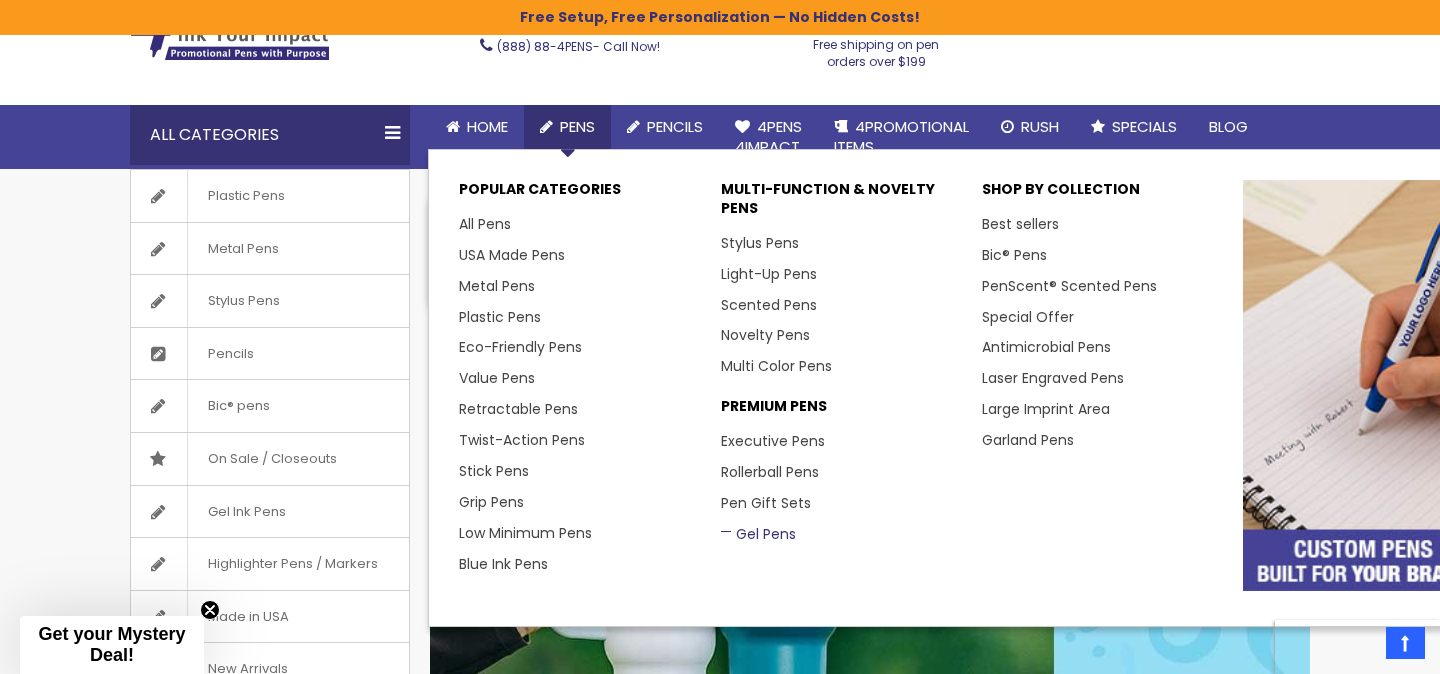 click on "Gel Pens" at bounding box center [758, 534] 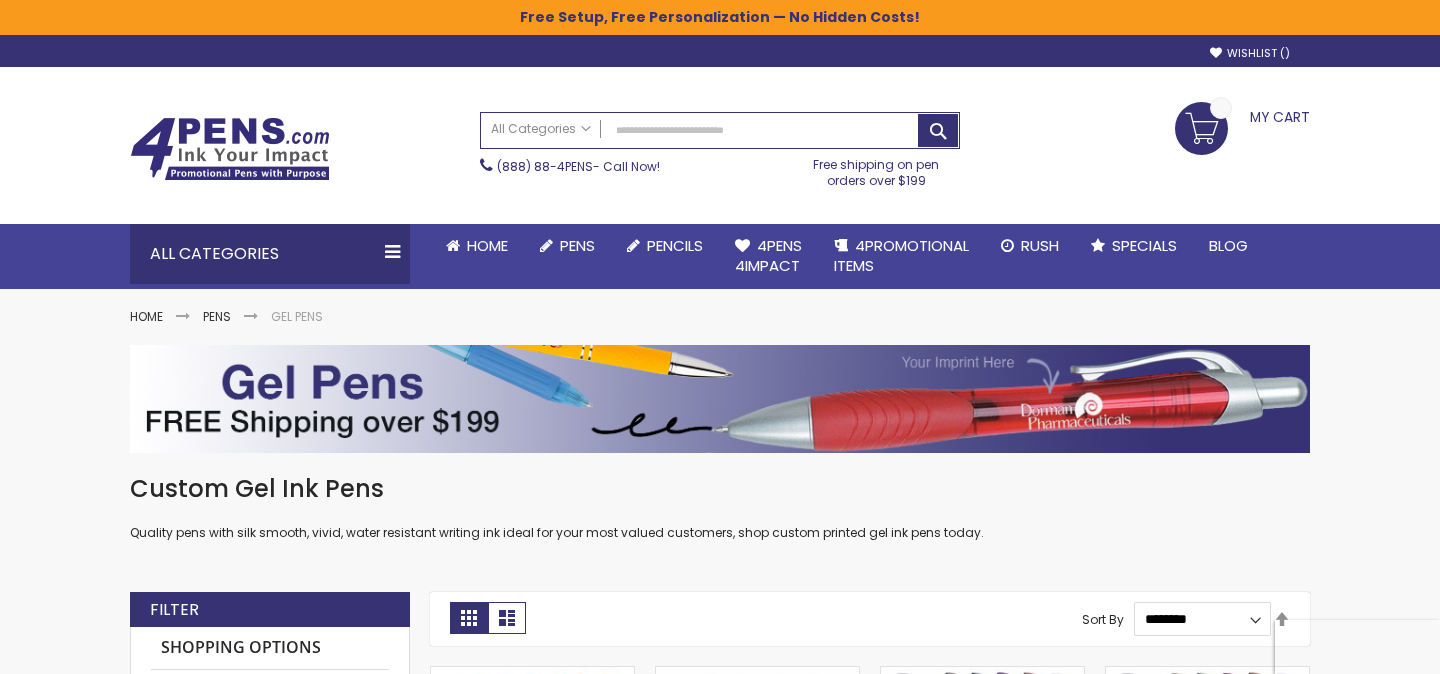 scroll, scrollTop: 0, scrollLeft: 0, axis: both 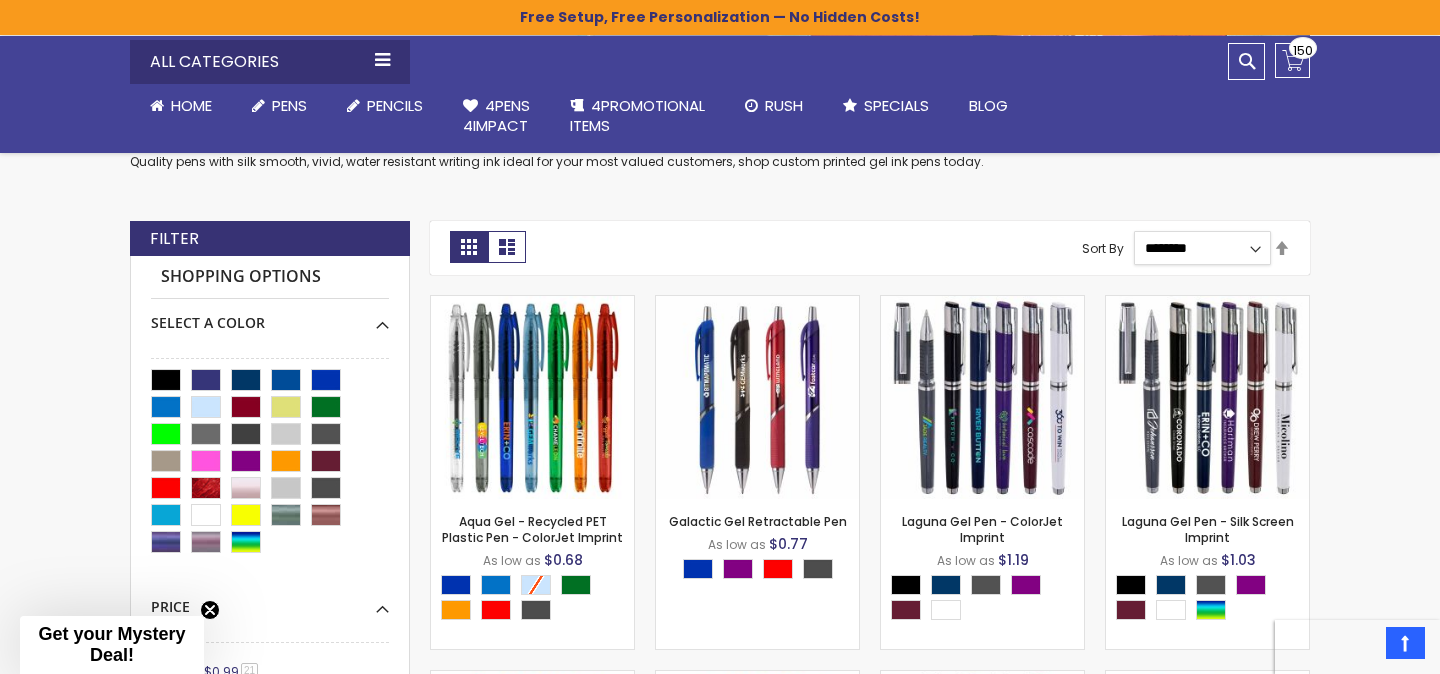 click on "**********" at bounding box center [1203, 248] 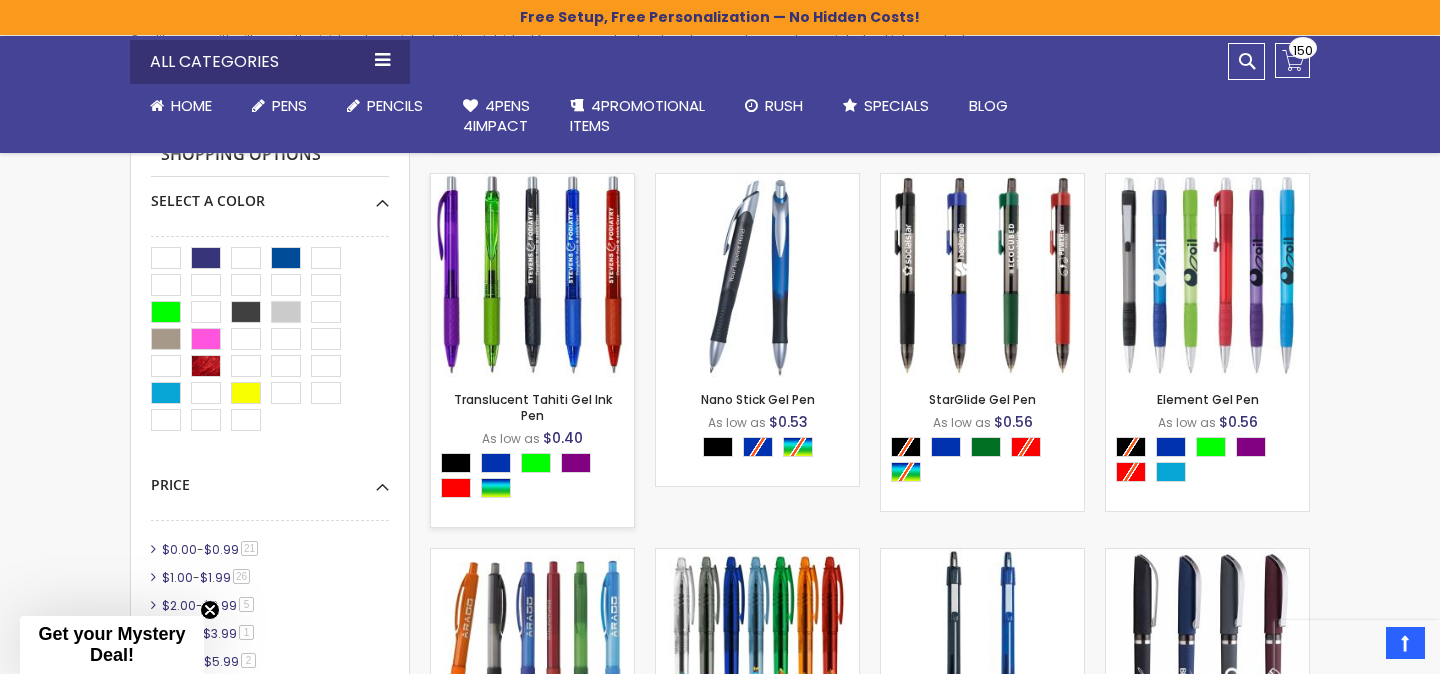 scroll, scrollTop: 478, scrollLeft: 0, axis: vertical 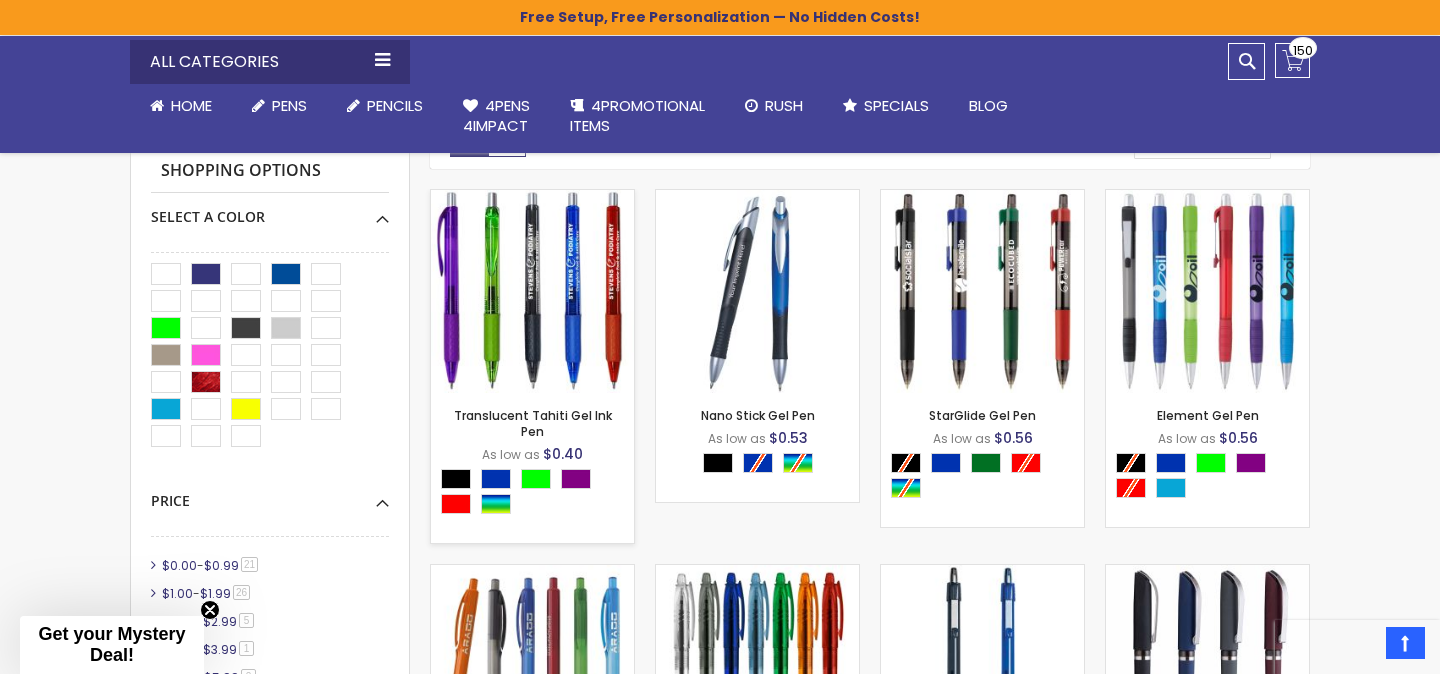 click at bounding box center [532, 291] 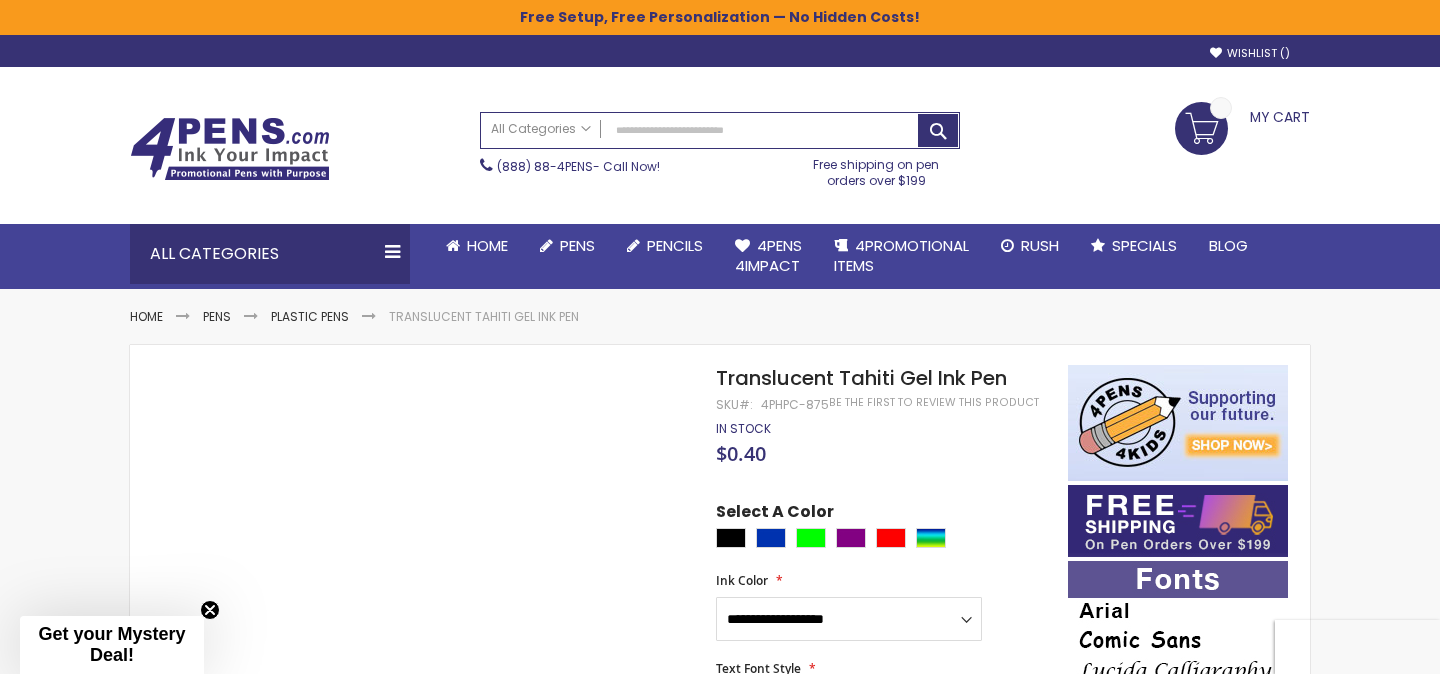 scroll, scrollTop: 0, scrollLeft: 0, axis: both 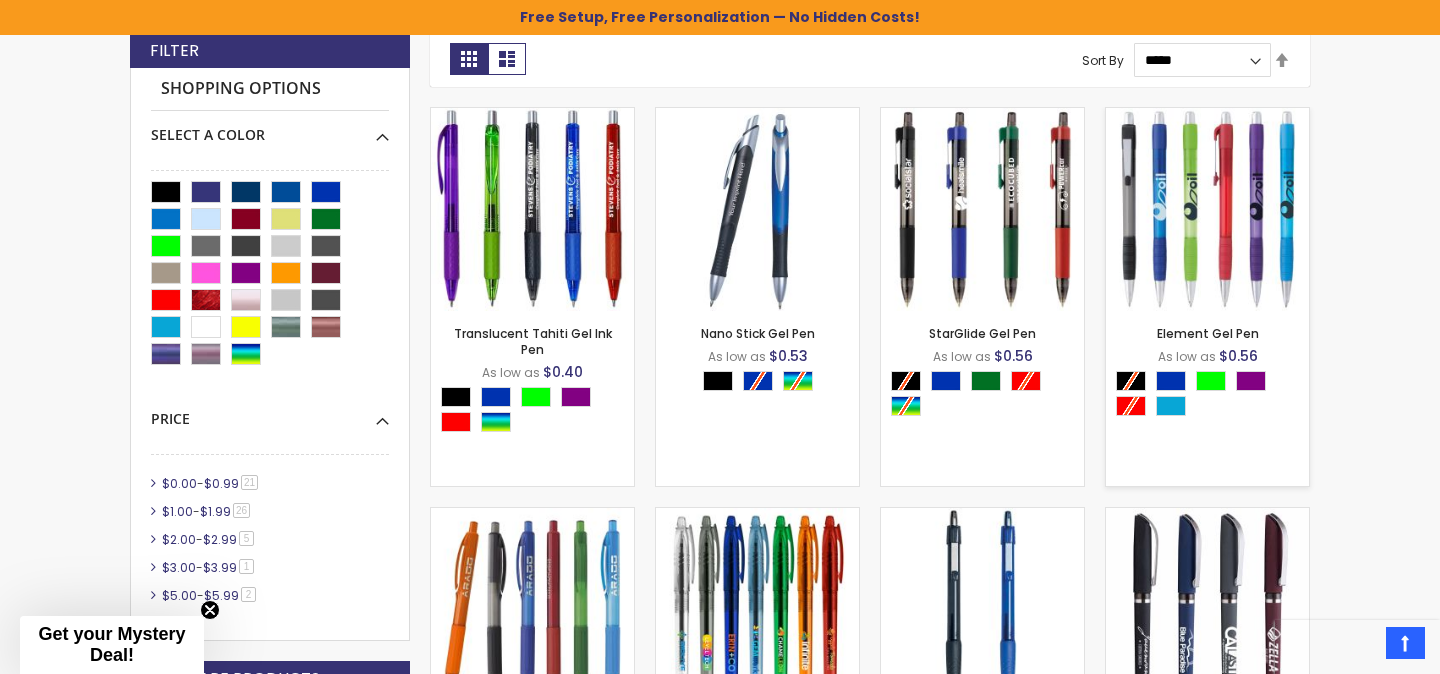 click at bounding box center [1207, 209] 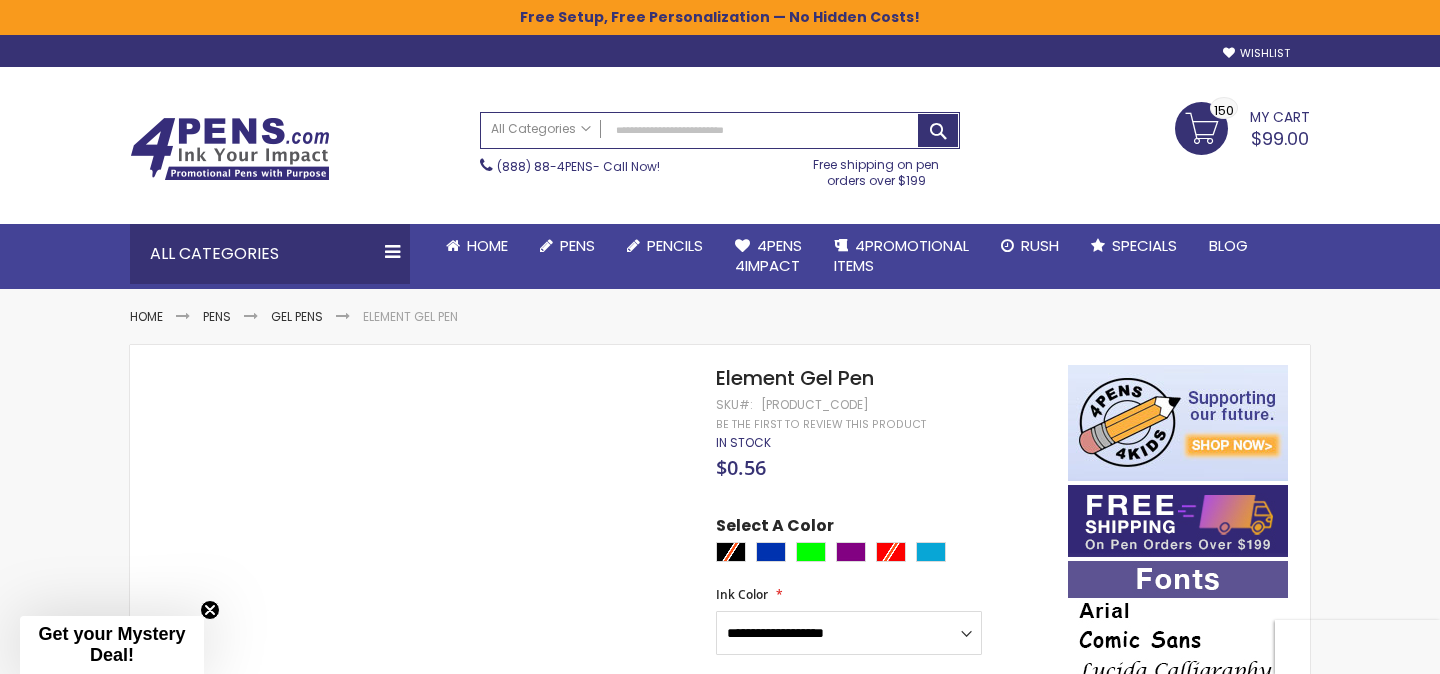 scroll, scrollTop: 0, scrollLeft: 0, axis: both 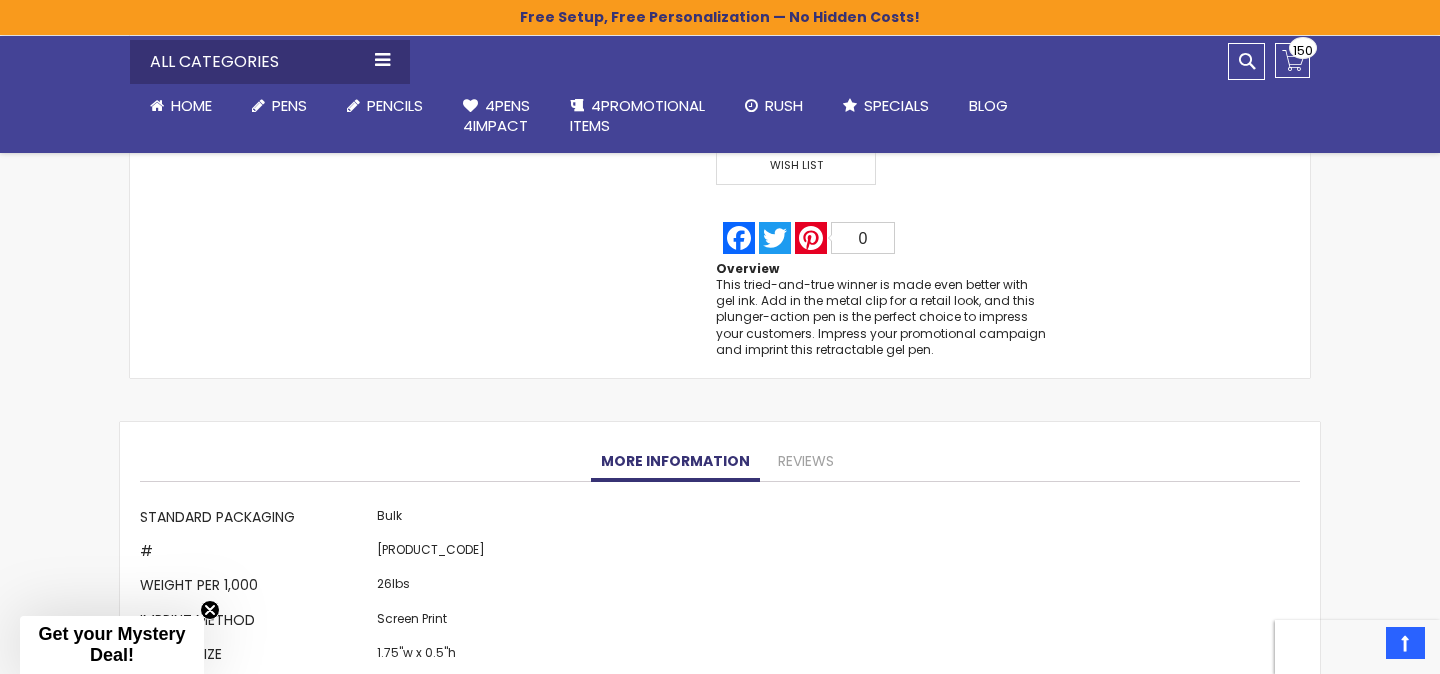 click on "4PK-56039" at bounding box center [436, 554] 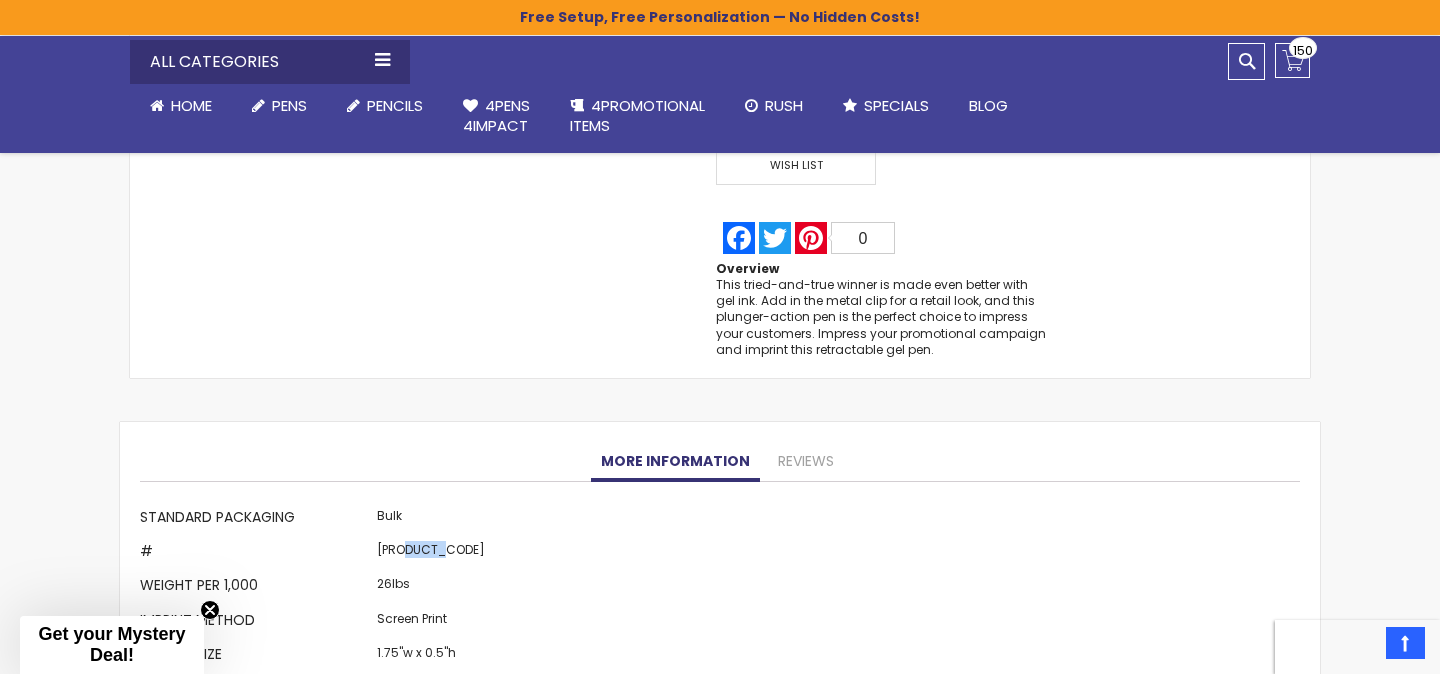 click on "4PK-56039" at bounding box center (436, 554) 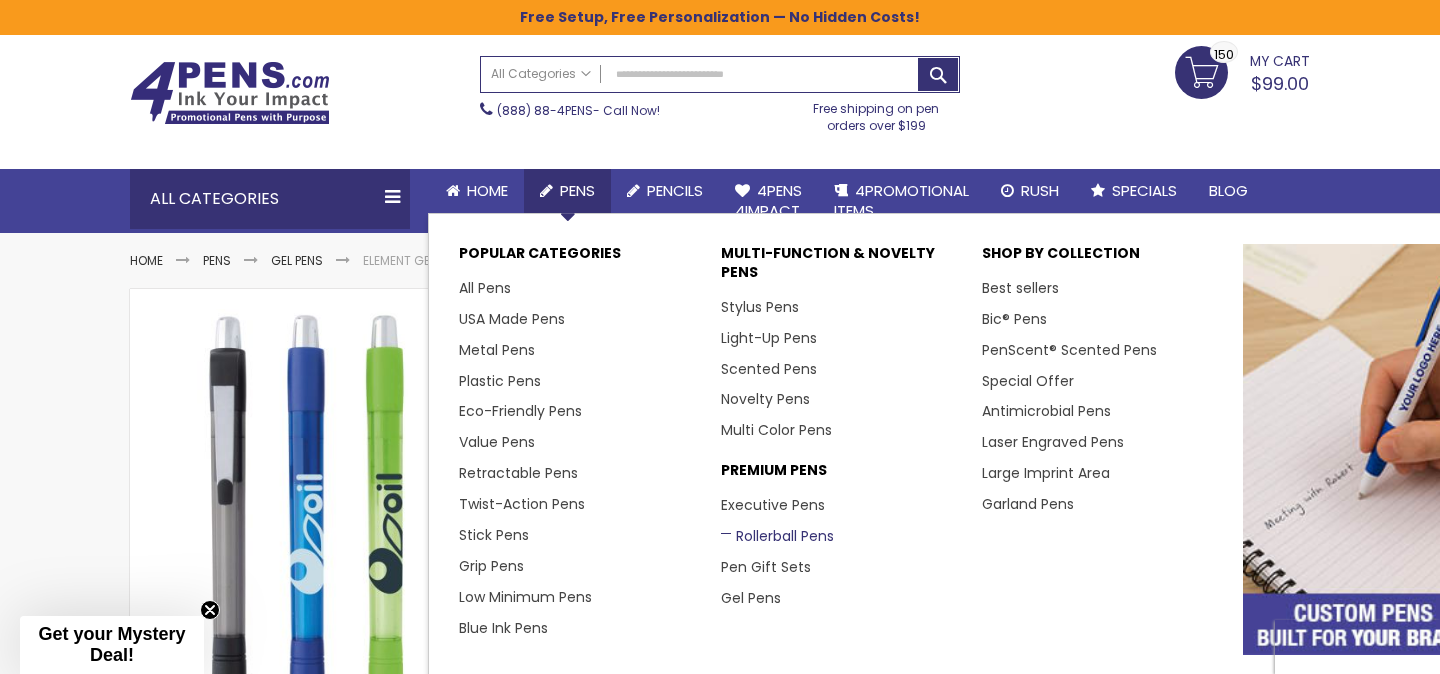 scroll, scrollTop: 146, scrollLeft: 0, axis: vertical 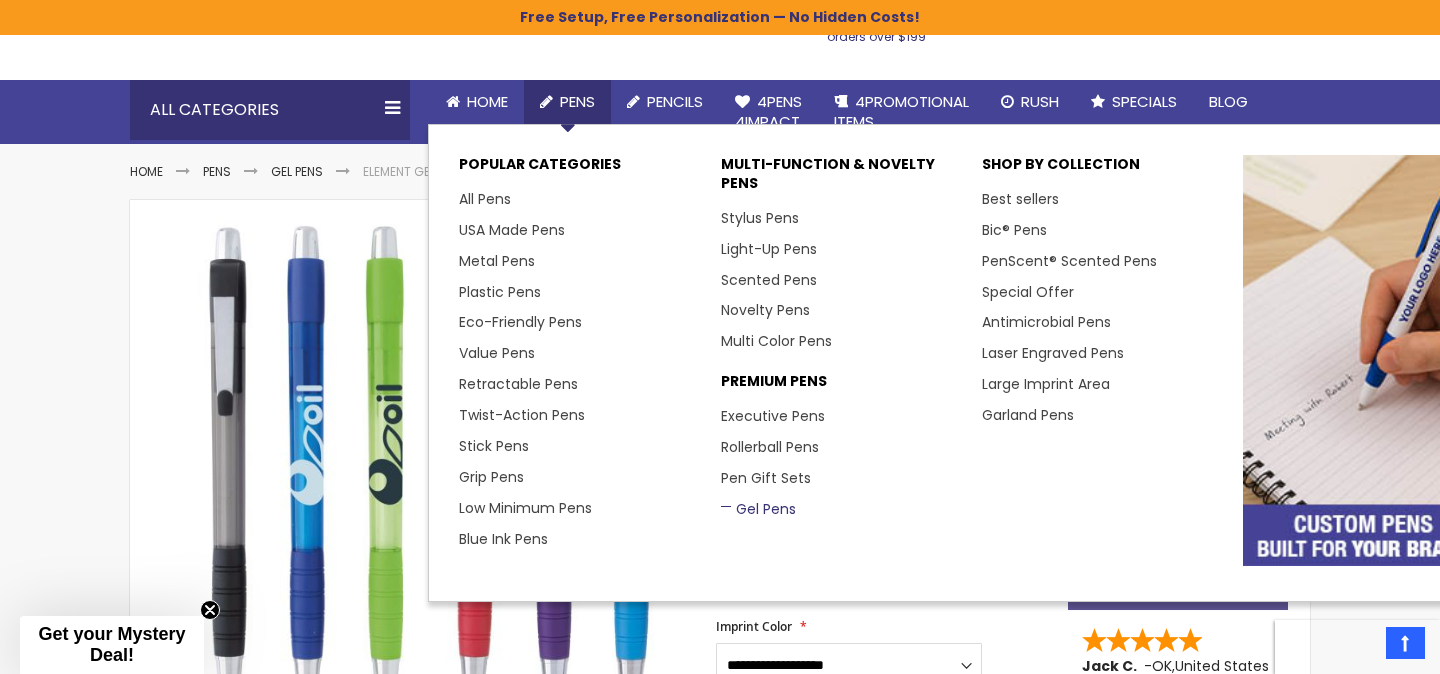 click on "Gel Pens" at bounding box center [758, 509] 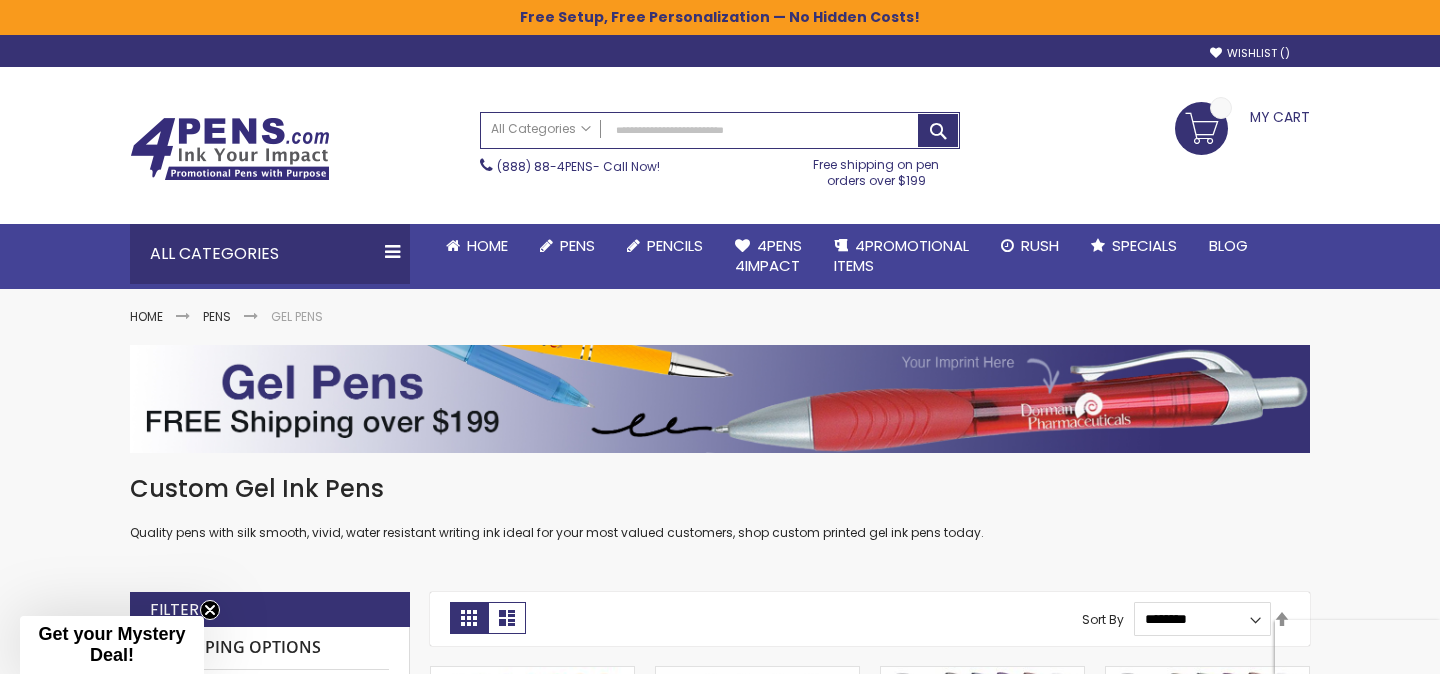 scroll, scrollTop: 0, scrollLeft: 0, axis: both 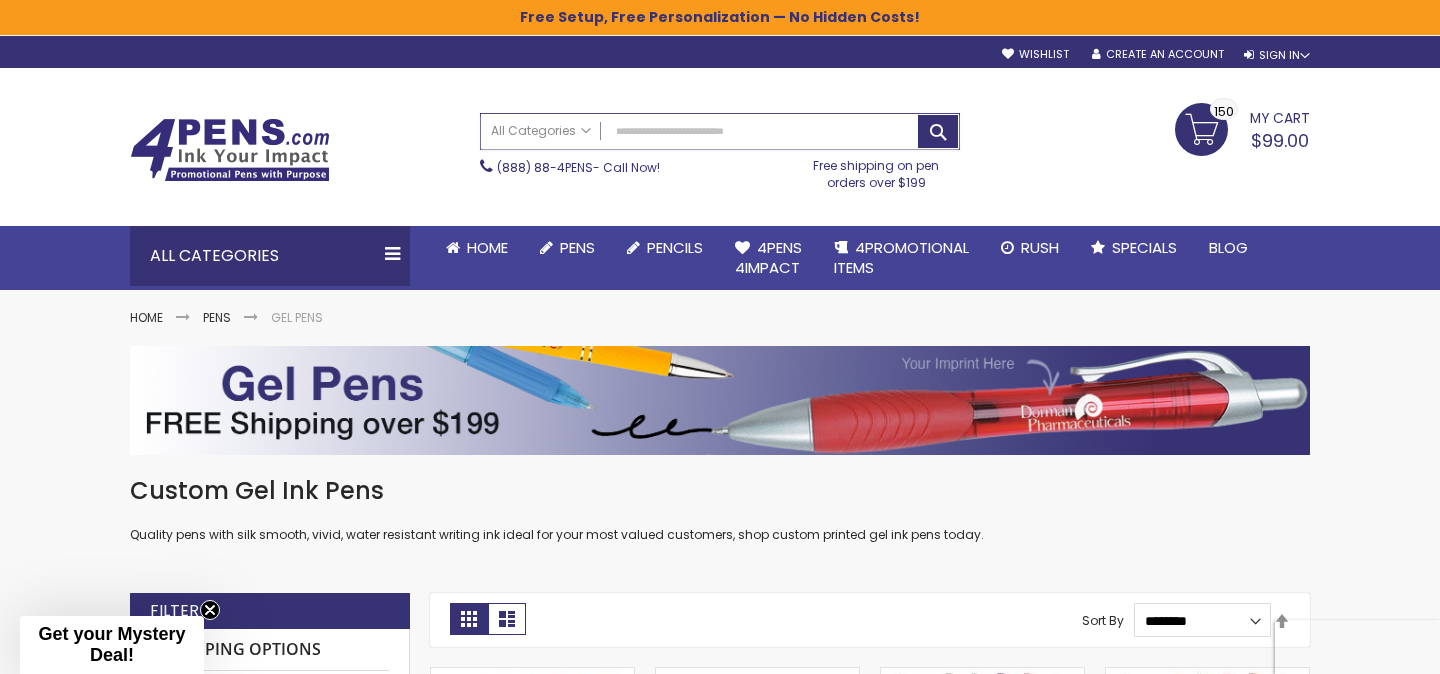 click on "Search" at bounding box center (720, 131) 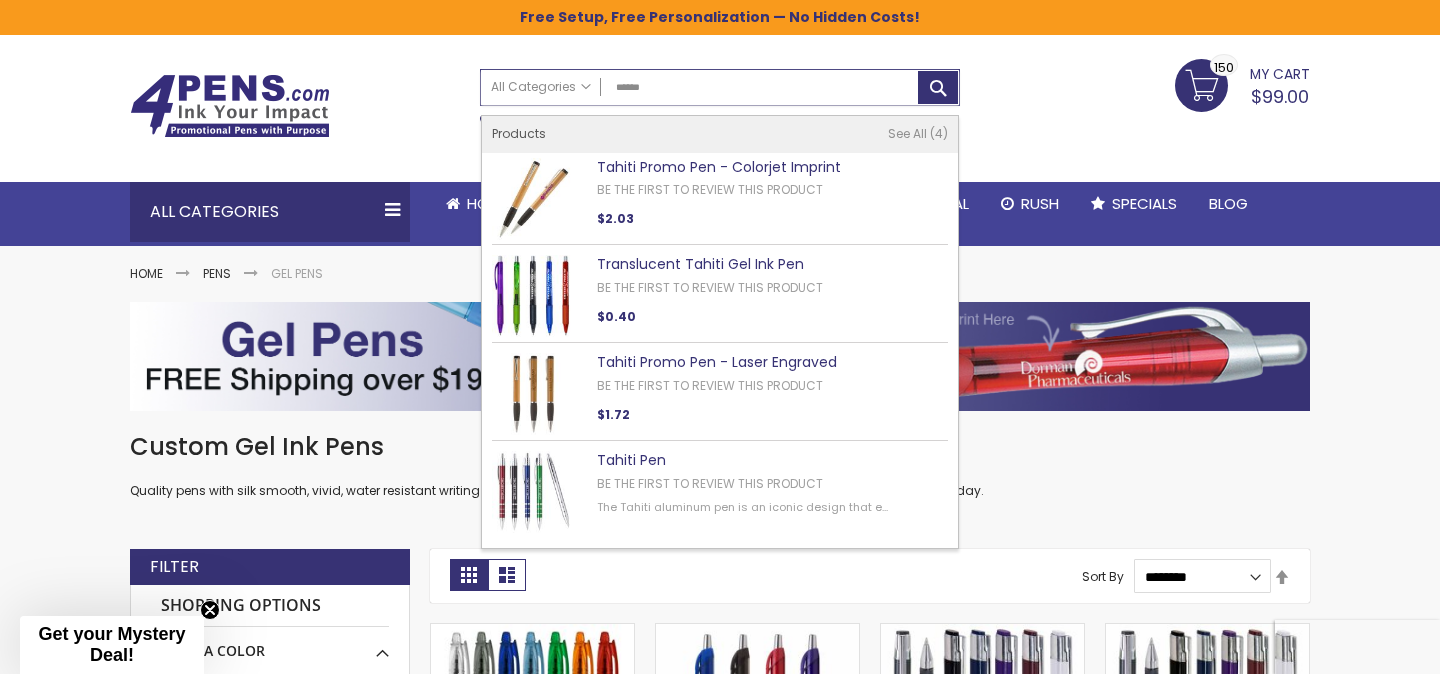 scroll, scrollTop: 52, scrollLeft: 0, axis: vertical 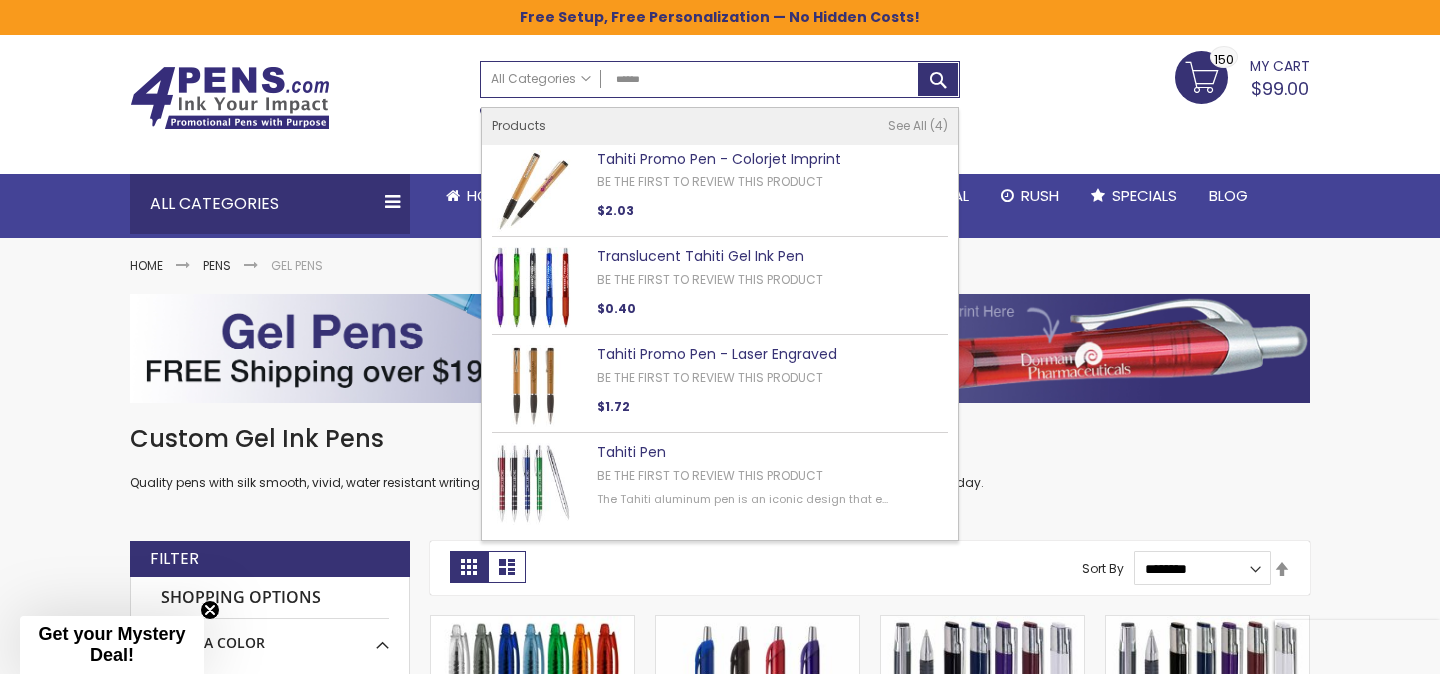 click on "Translucent Tahiti Gel Ink Pen" at bounding box center (700, 256) 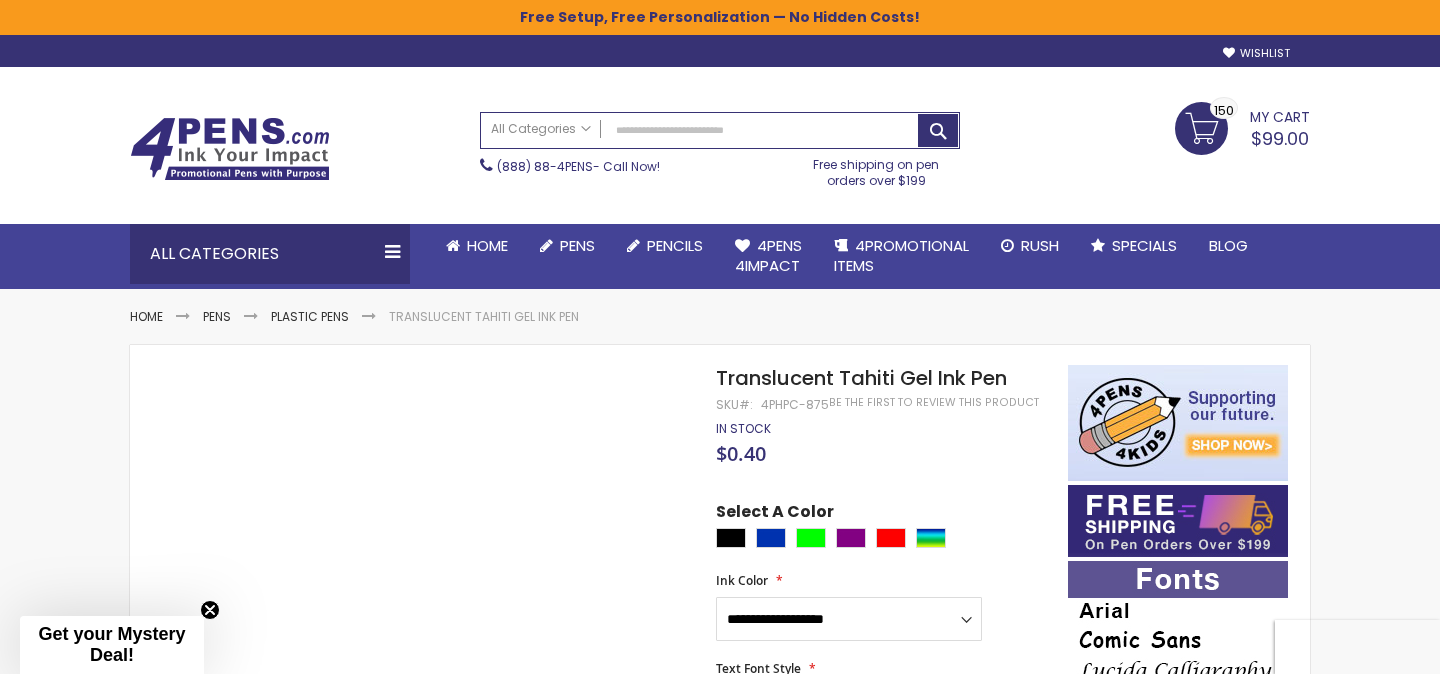 scroll, scrollTop: 0, scrollLeft: 0, axis: both 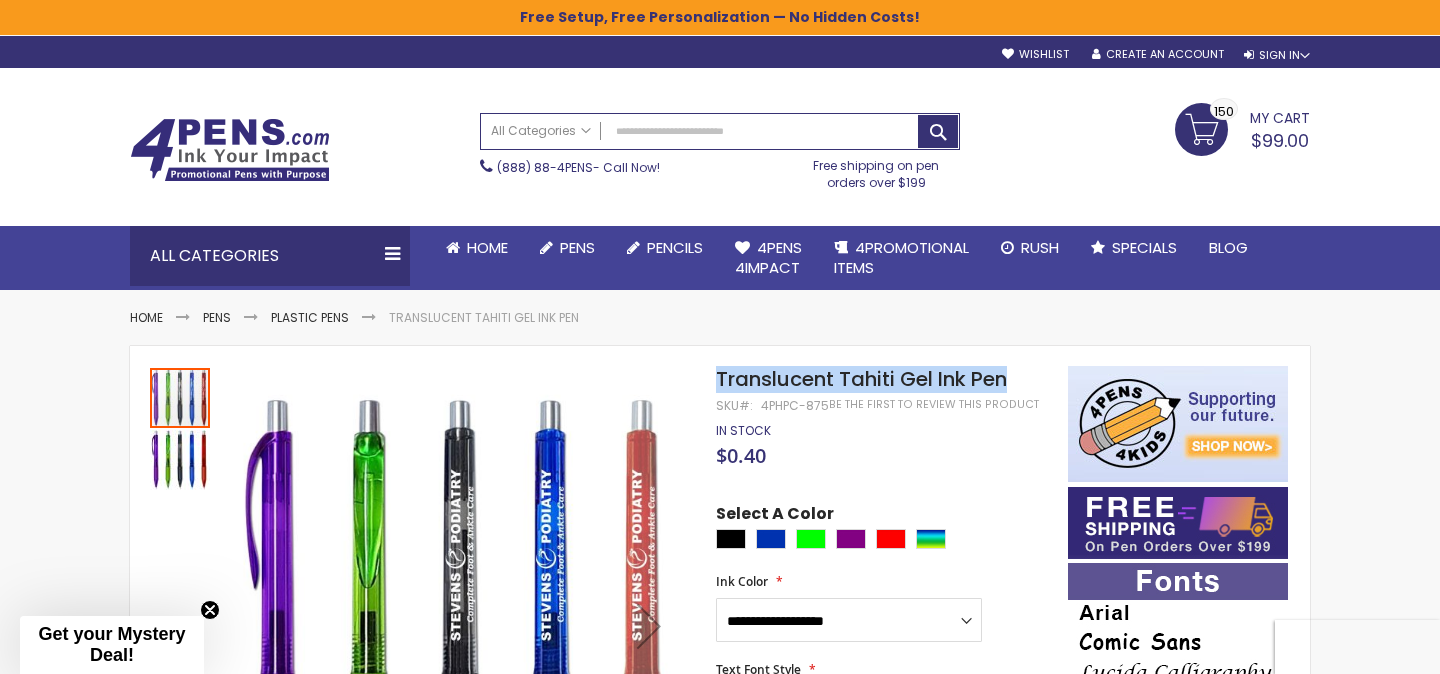 drag, startPoint x: 717, startPoint y: 377, endPoint x: 1018, endPoint y: 370, distance: 301.0814 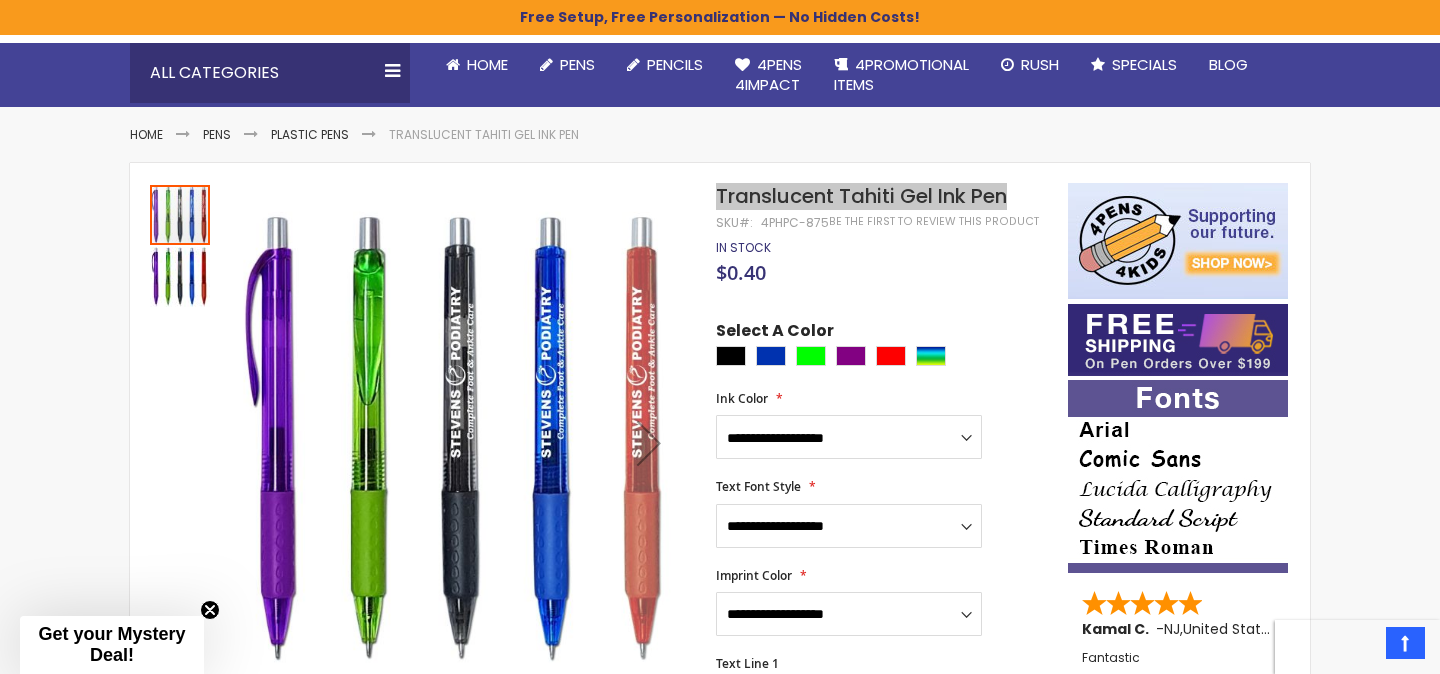 scroll, scrollTop: 0, scrollLeft: 0, axis: both 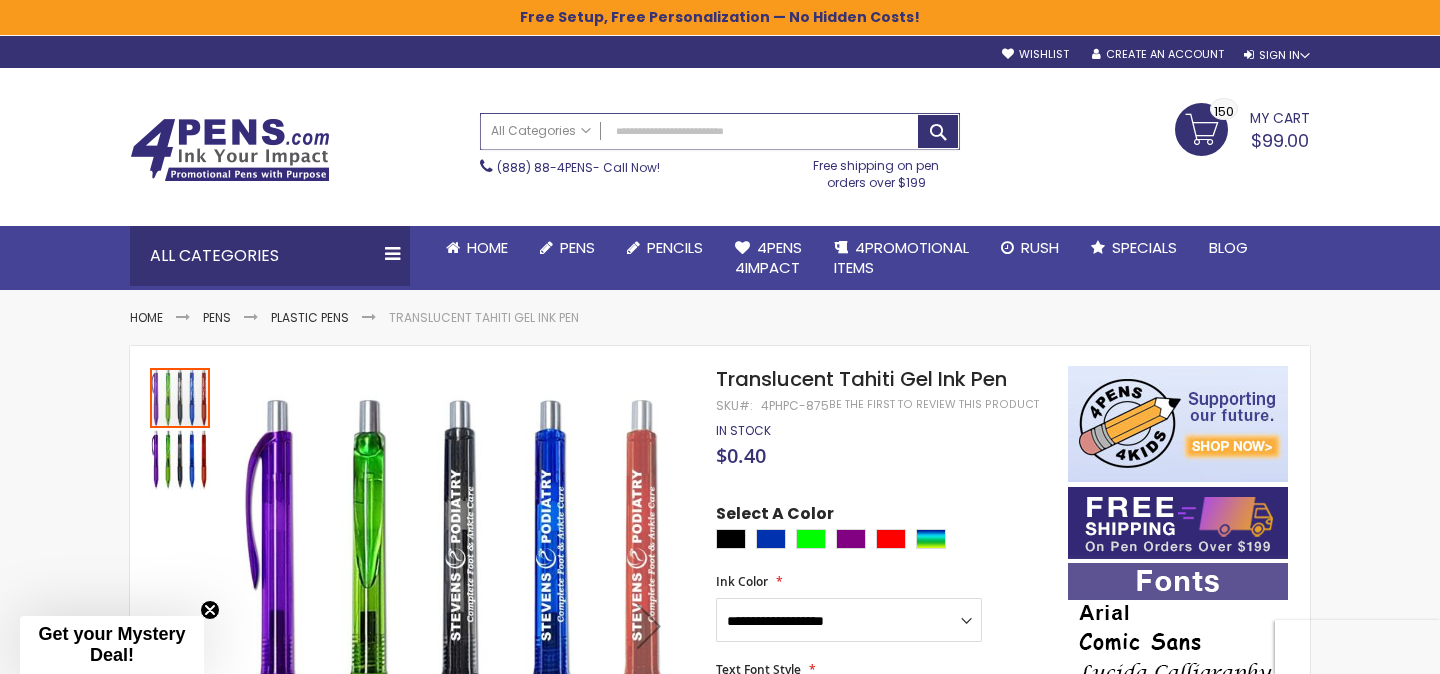 click on "Search" at bounding box center (720, 131) 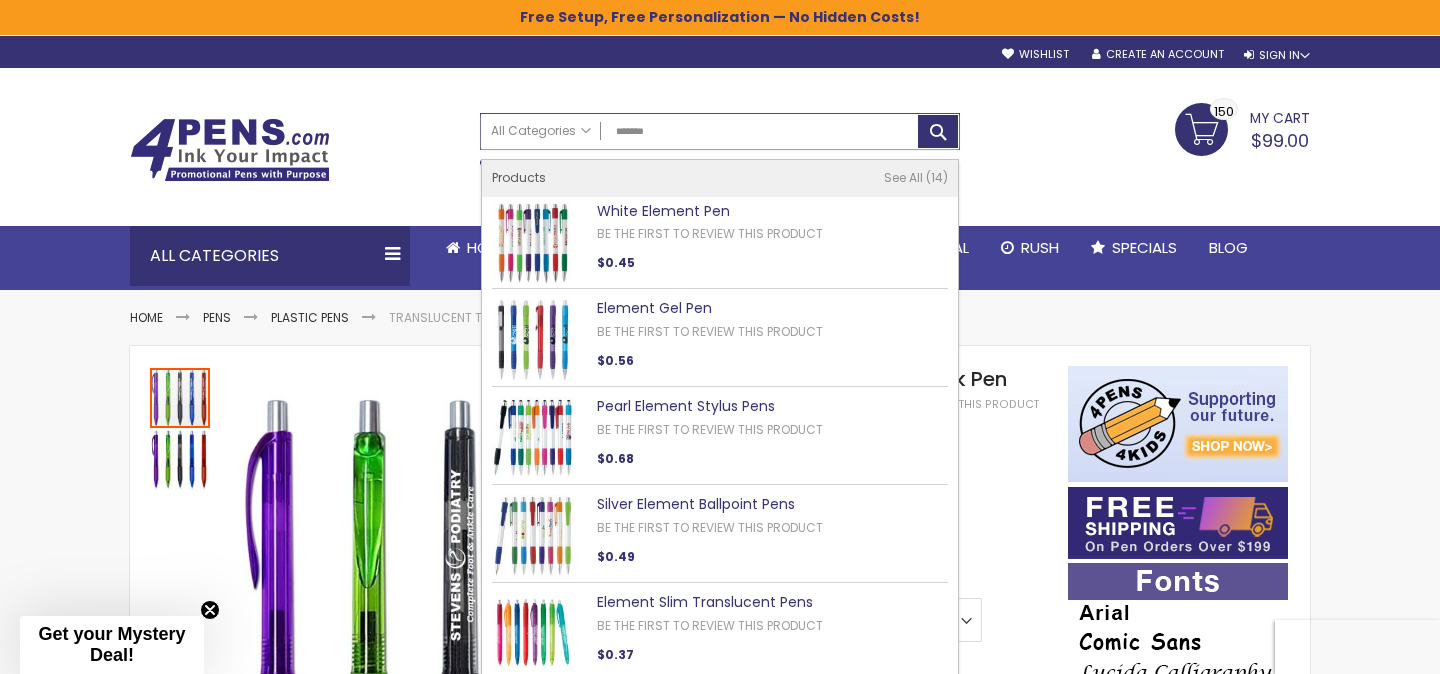 type on "*******" 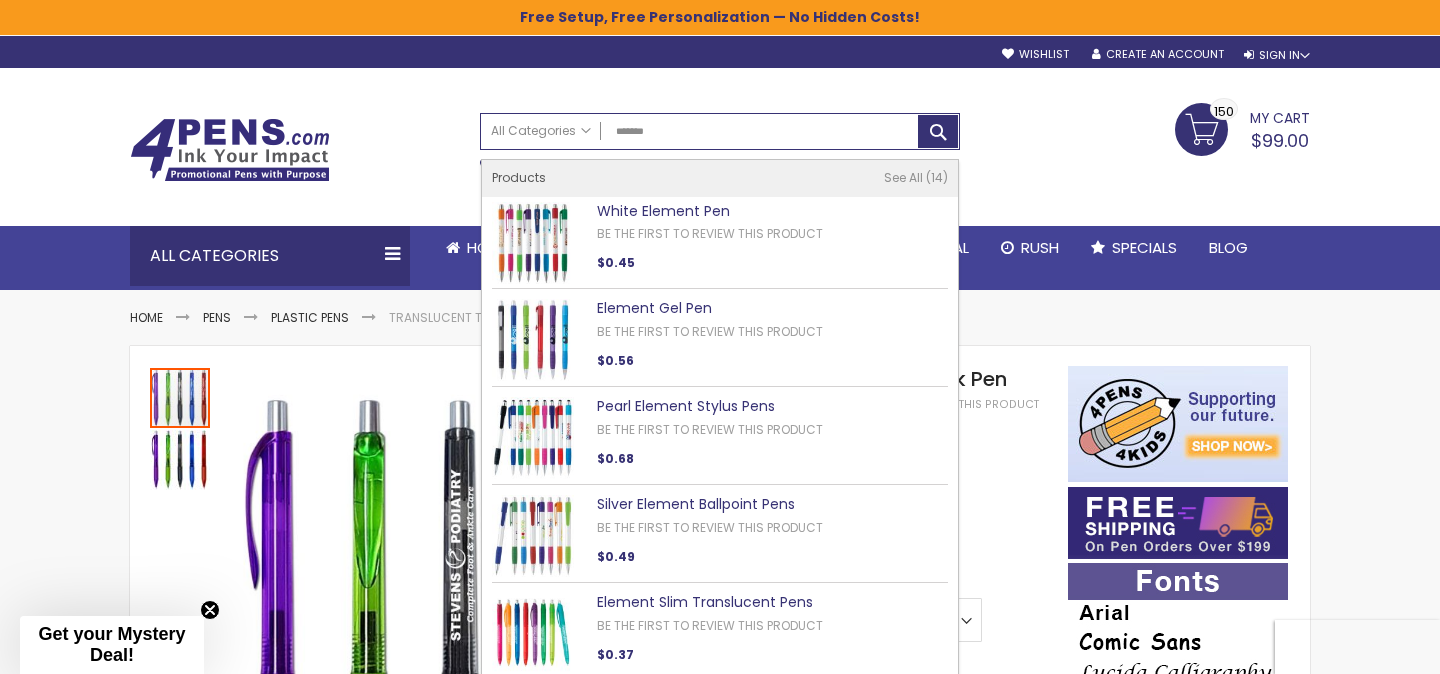 click on "Element Gel Pen" at bounding box center (654, 308) 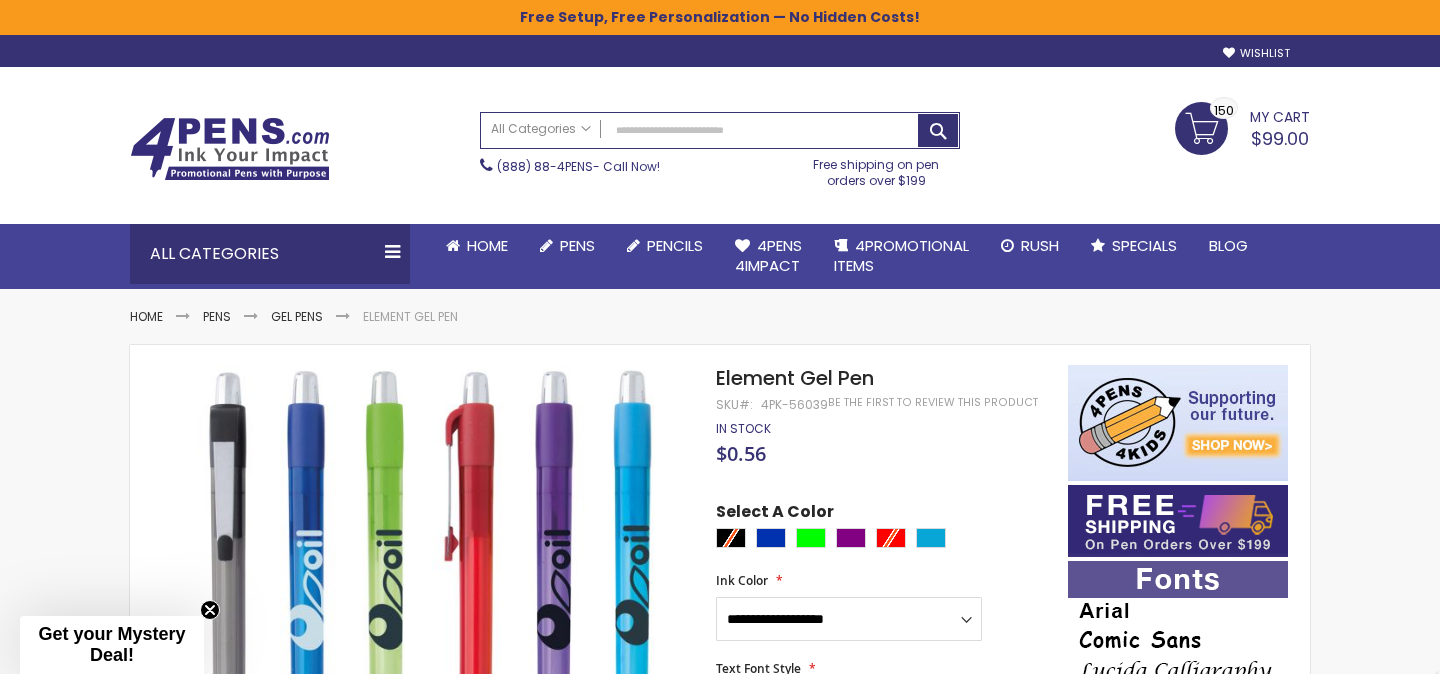 scroll, scrollTop: 0, scrollLeft: 0, axis: both 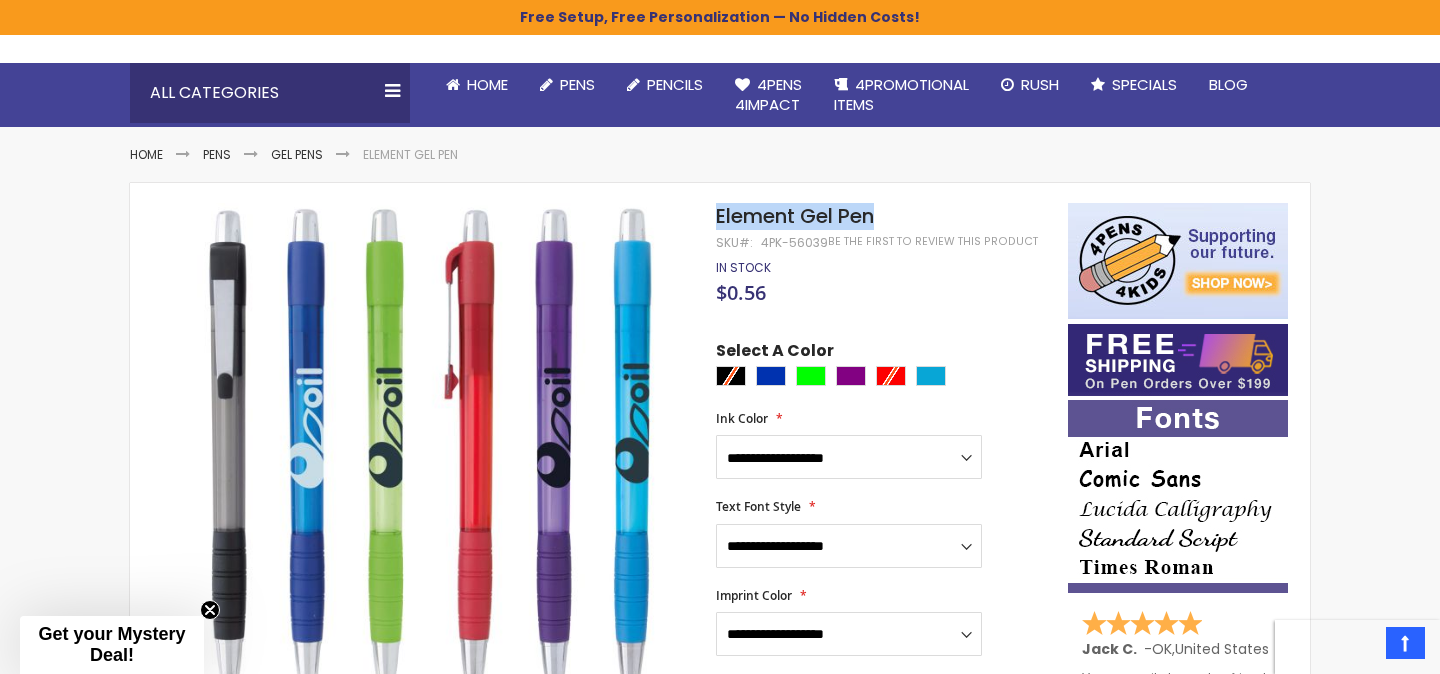 drag, startPoint x: 882, startPoint y: 217, endPoint x: 712, endPoint y: 217, distance: 170 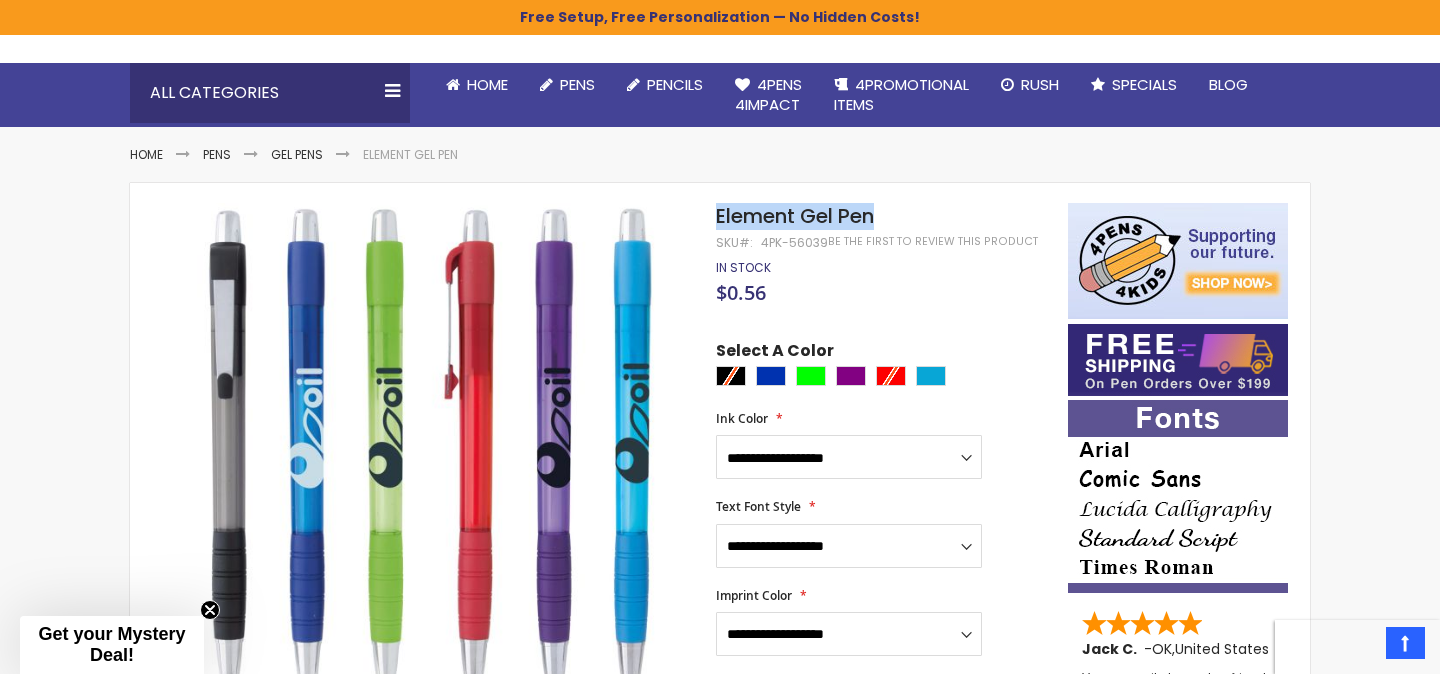 copy on "Skip to the end of the images gallery
Skip to the beginning of the images gallery
Element Gel Pen" 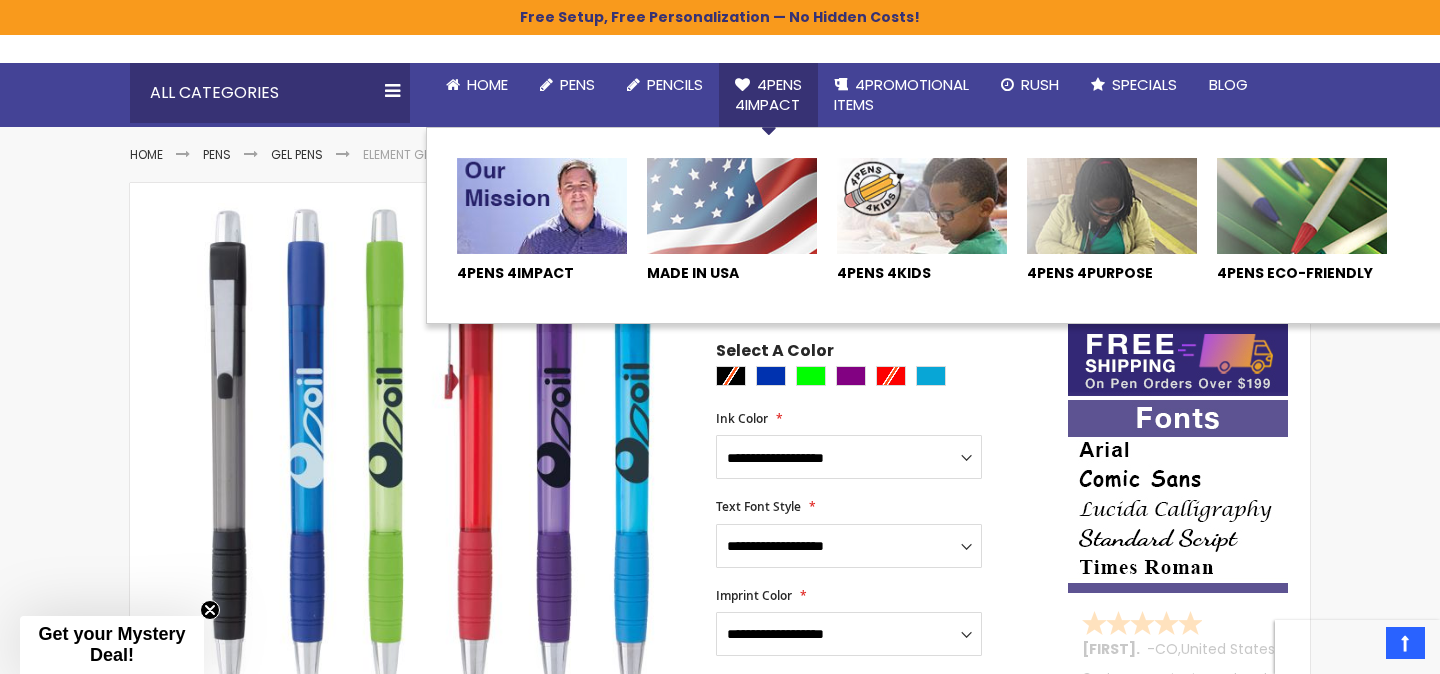 scroll, scrollTop: 0, scrollLeft: 0, axis: both 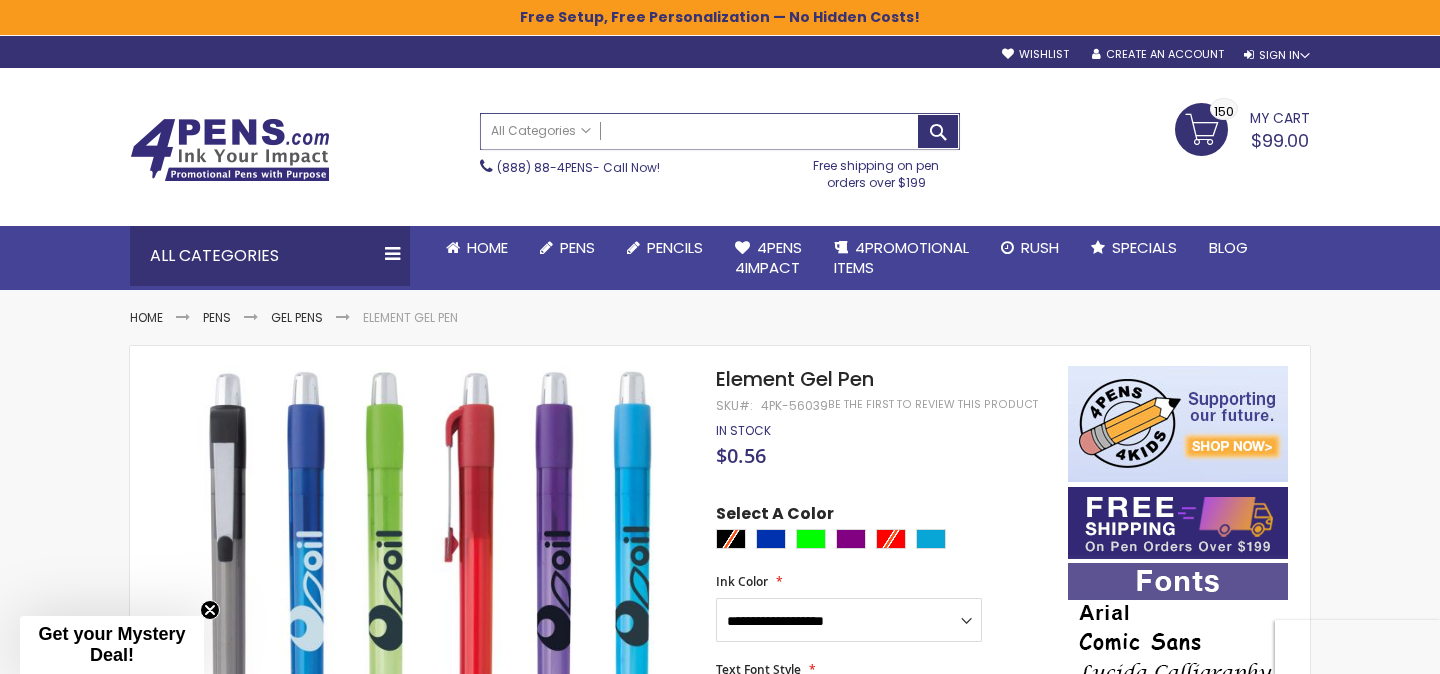 click on "Search" at bounding box center (720, 131) 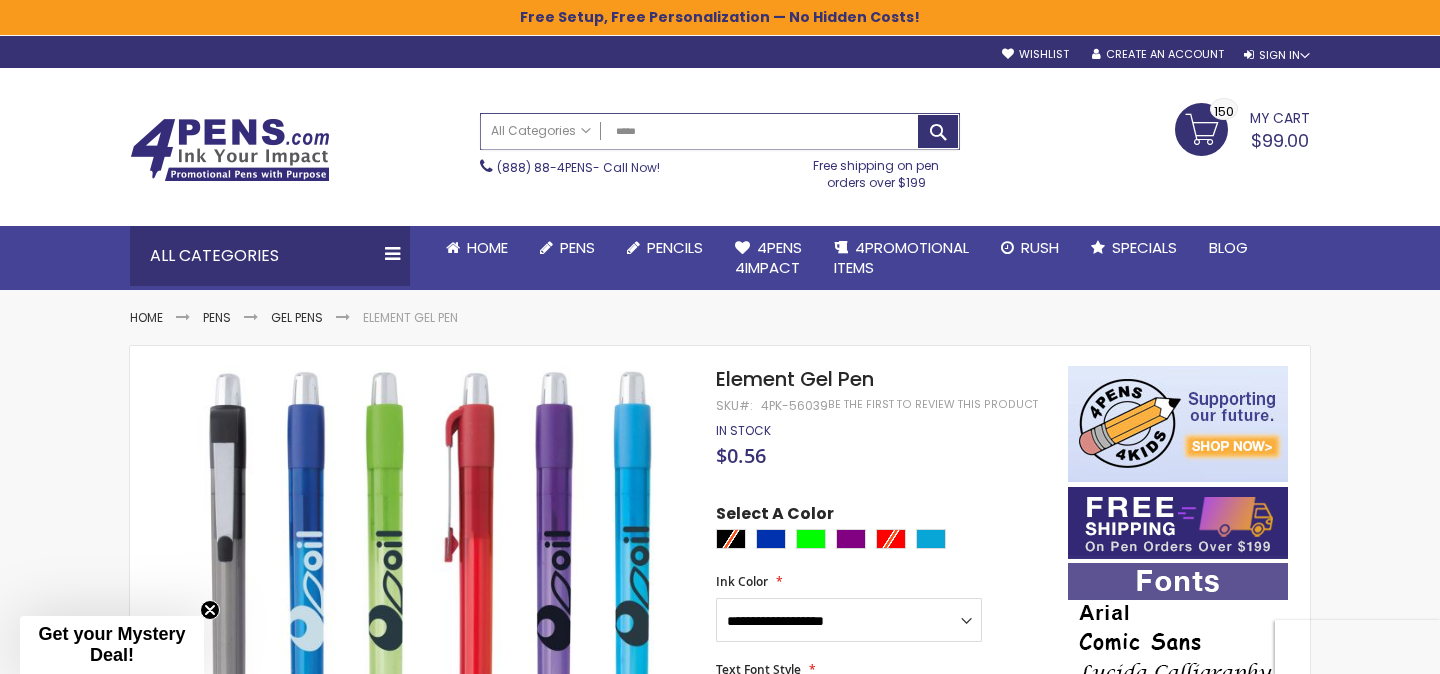 type on "******" 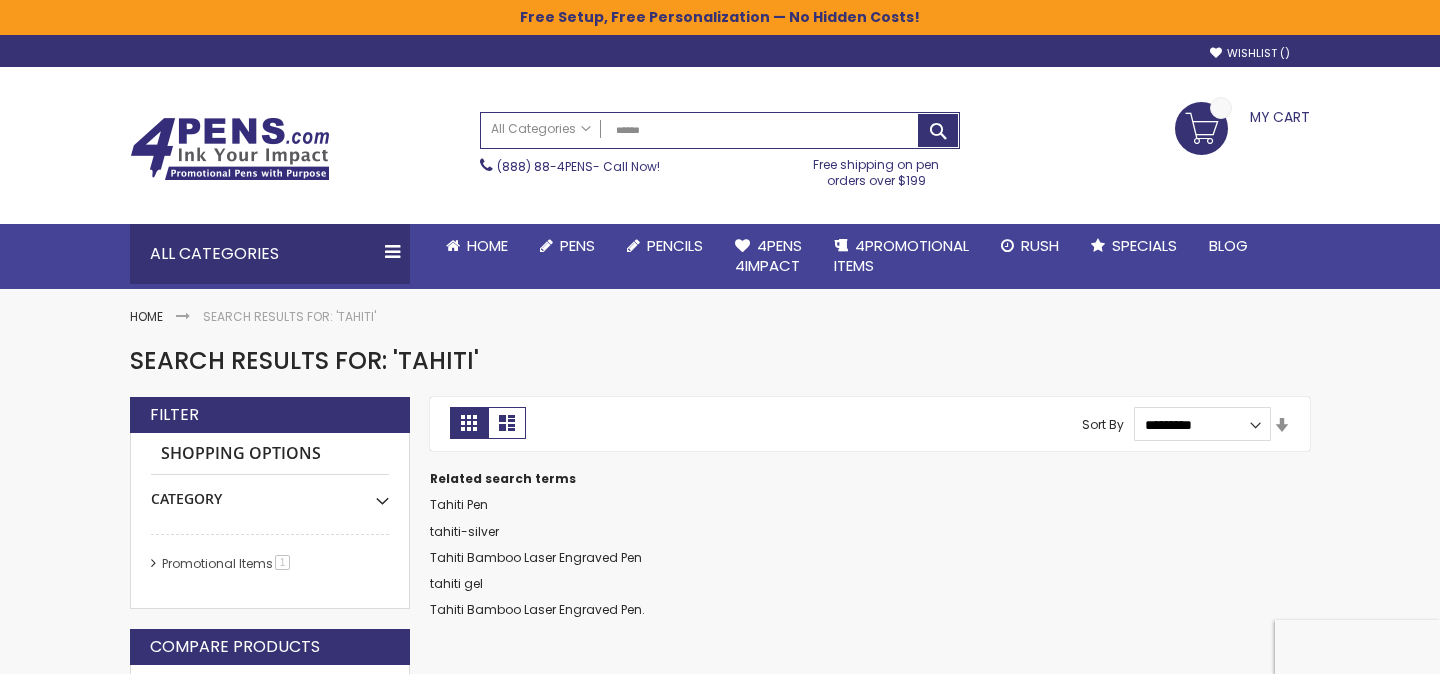 scroll, scrollTop: 0, scrollLeft: 0, axis: both 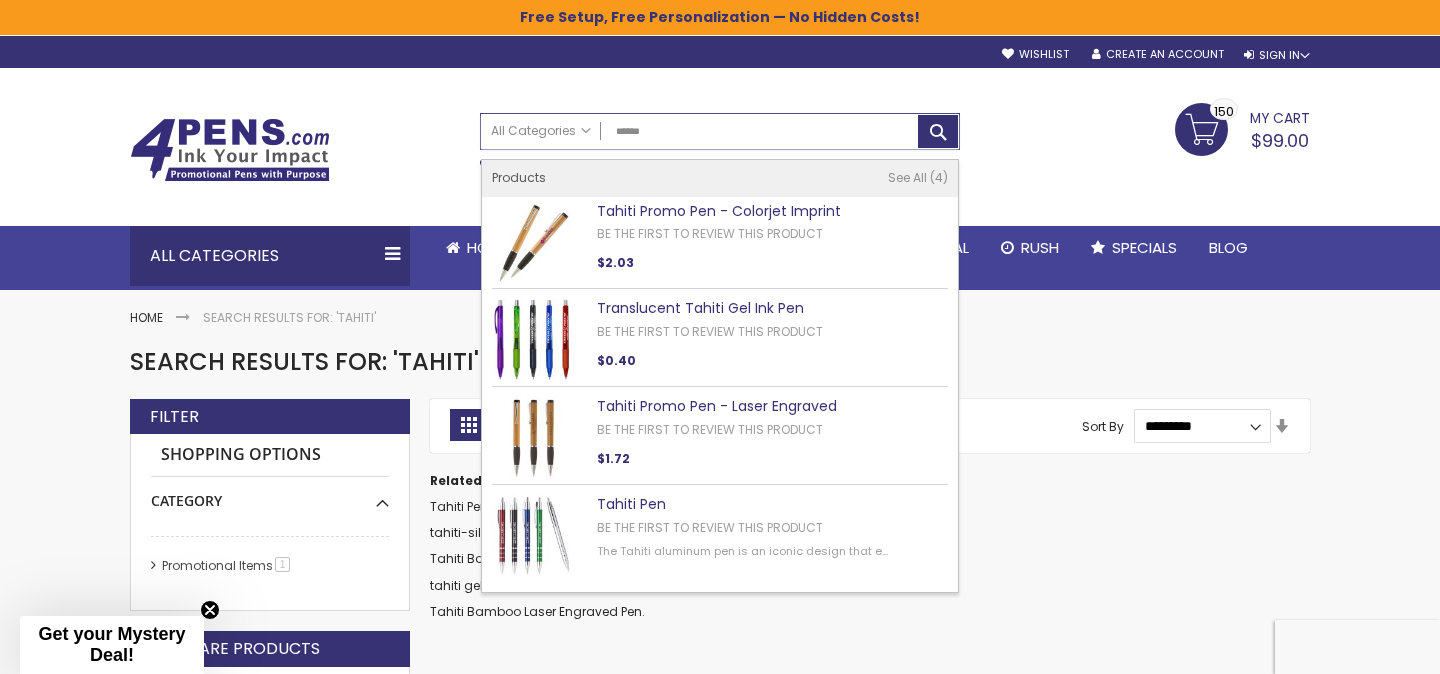 click on "******" at bounding box center (720, 131) 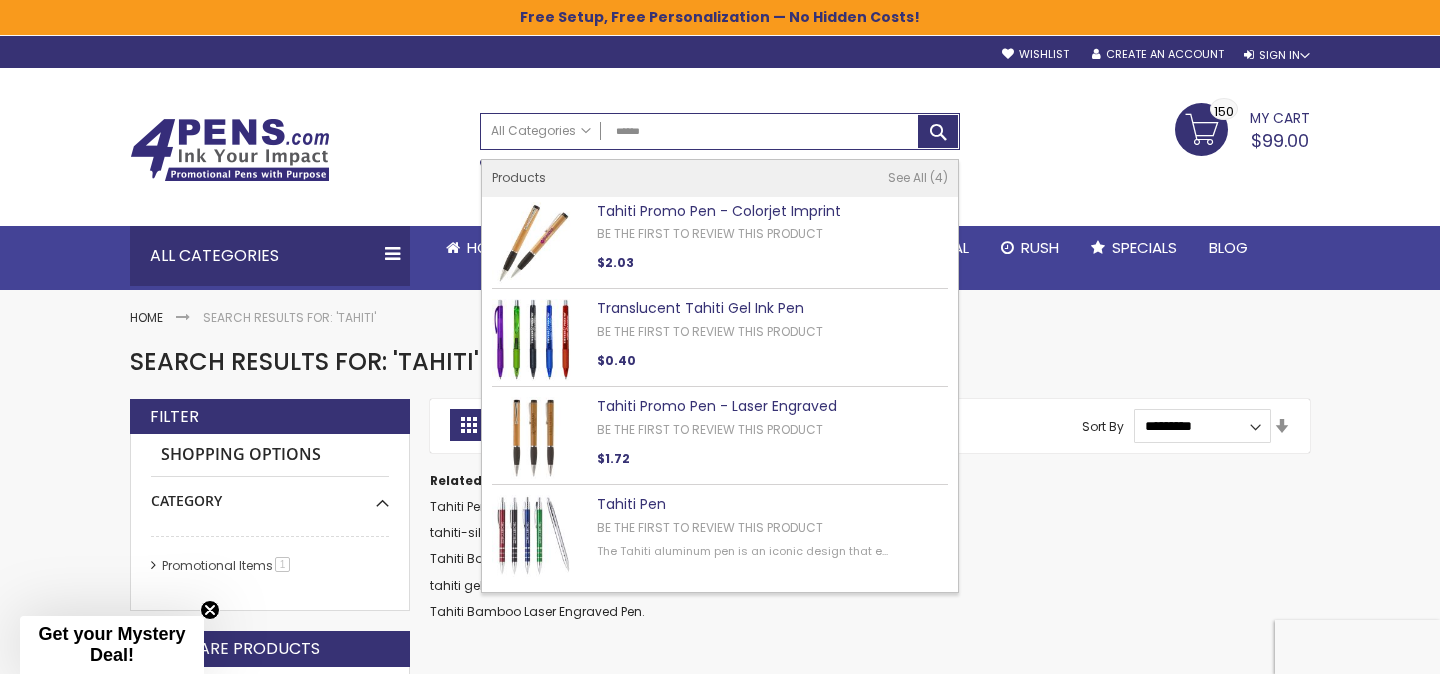 click on "Translucent Tahiti Gel Ink Pen" at bounding box center [700, 308] 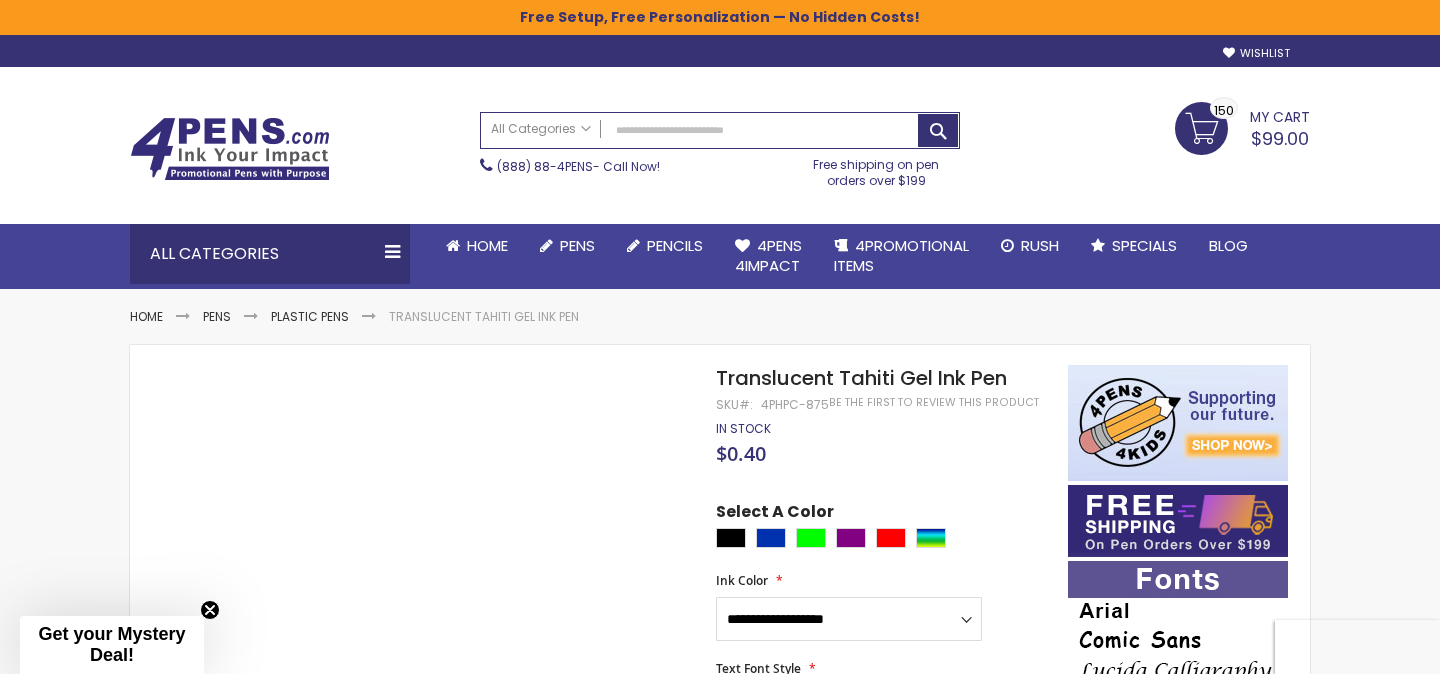 scroll, scrollTop: 0, scrollLeft: 0, axis: both 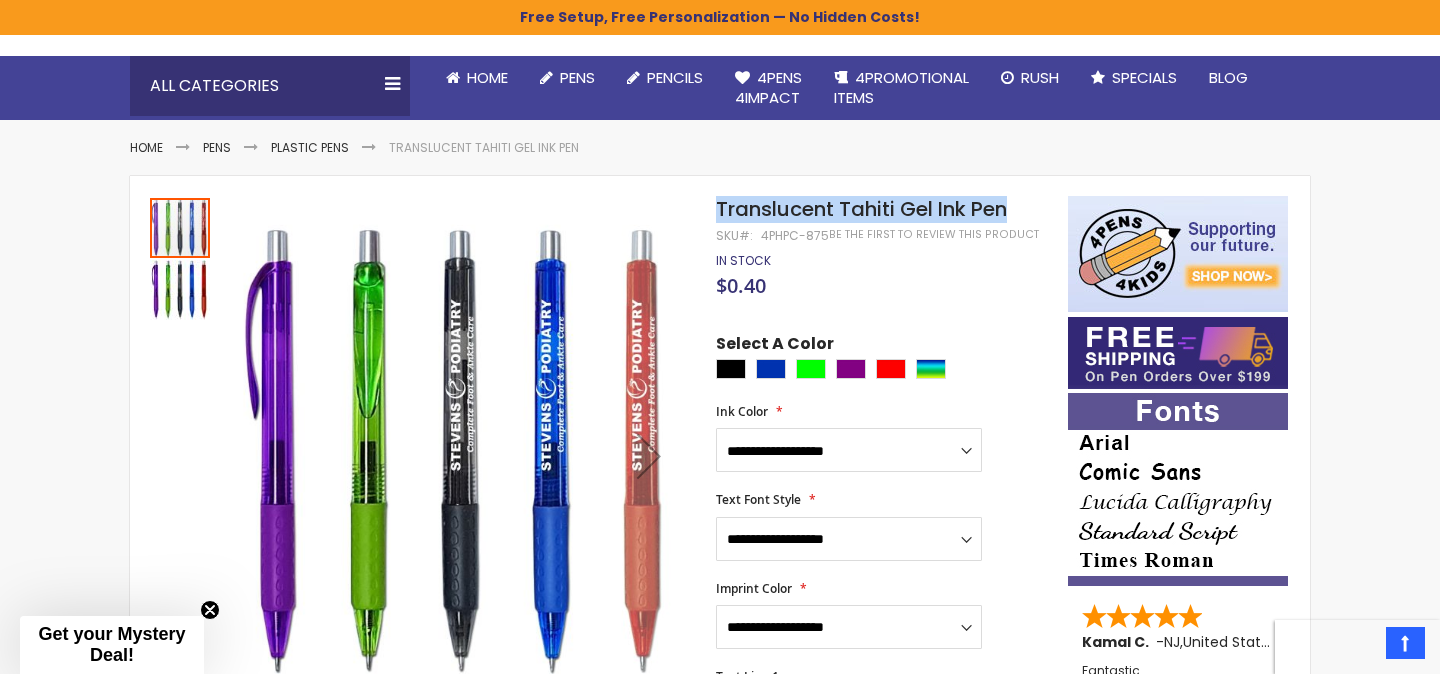 drag, startPoint x: 719, startPoint y: 207, endPoint x: 1036, endPoint y: 211, distance: 317.02524 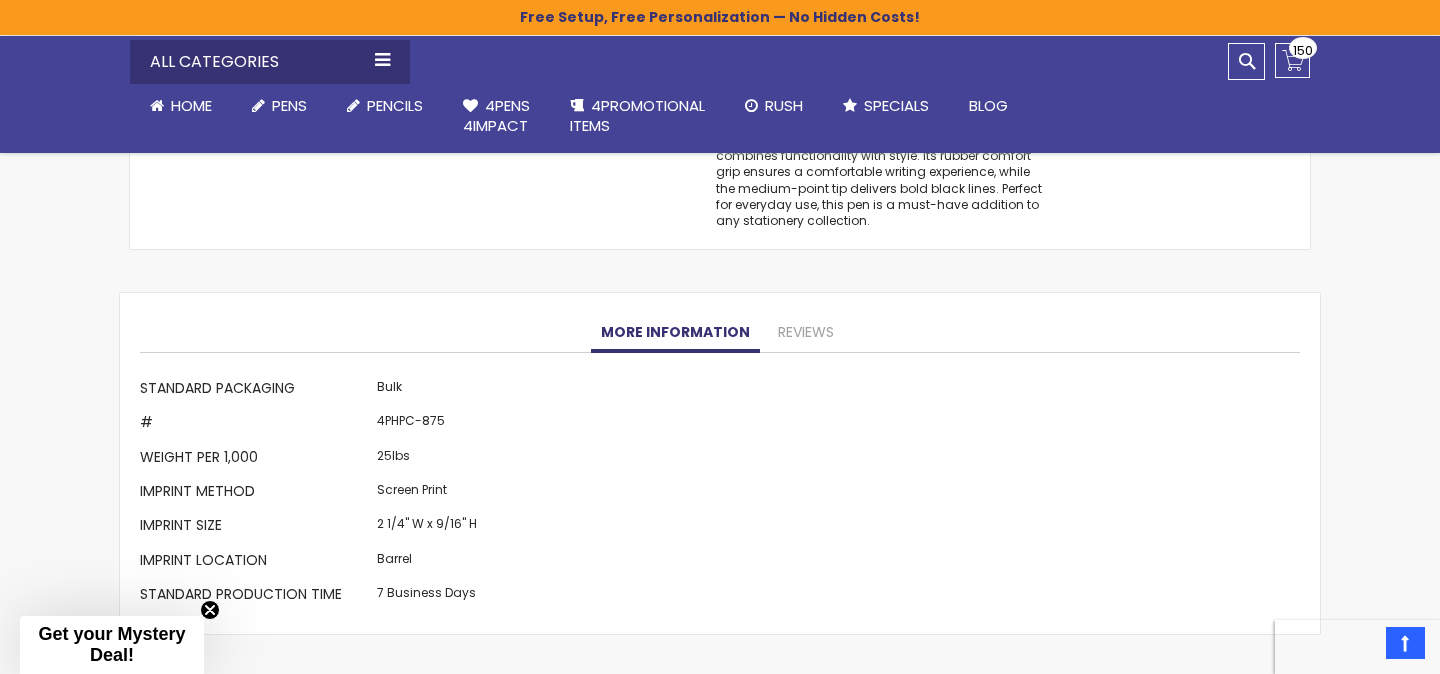 scroll, scrollTop: 1790, scrollLeft: 0, axis: vertical 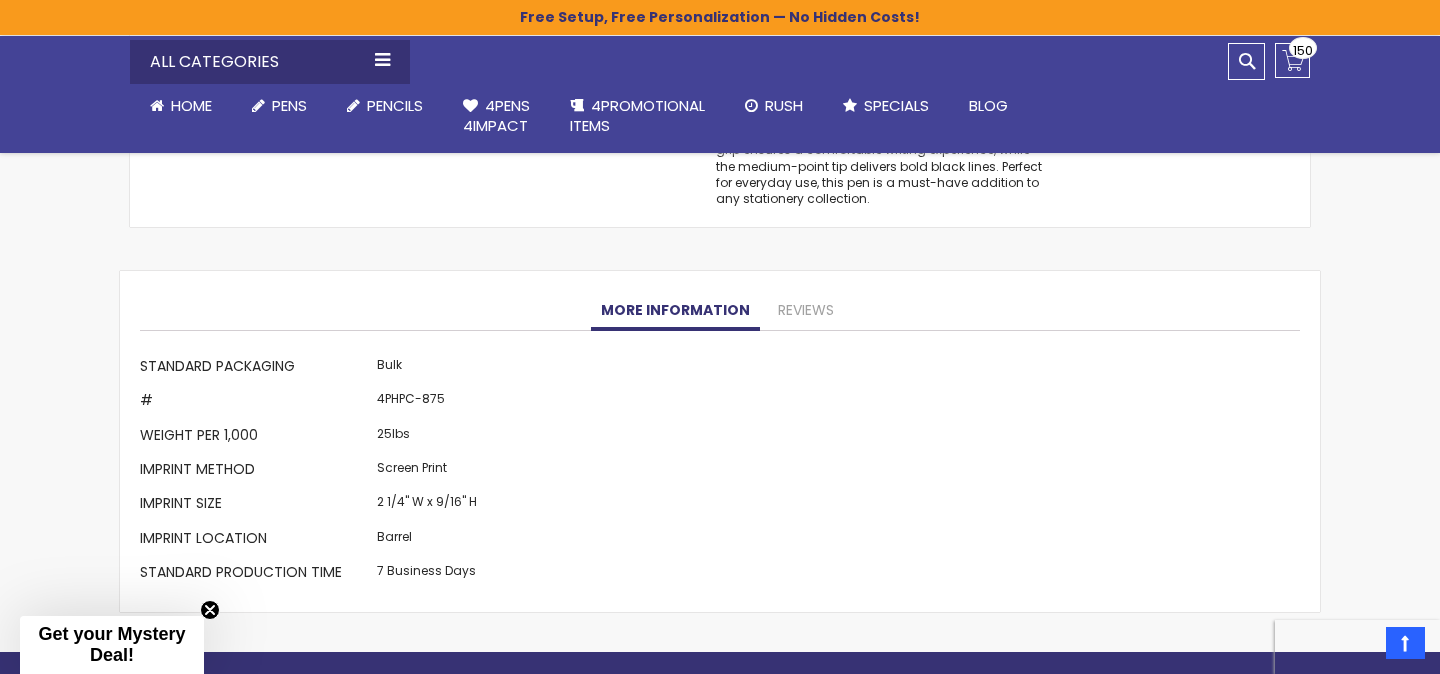 click on "4PHPC-875" at bounding box center [427, 403] 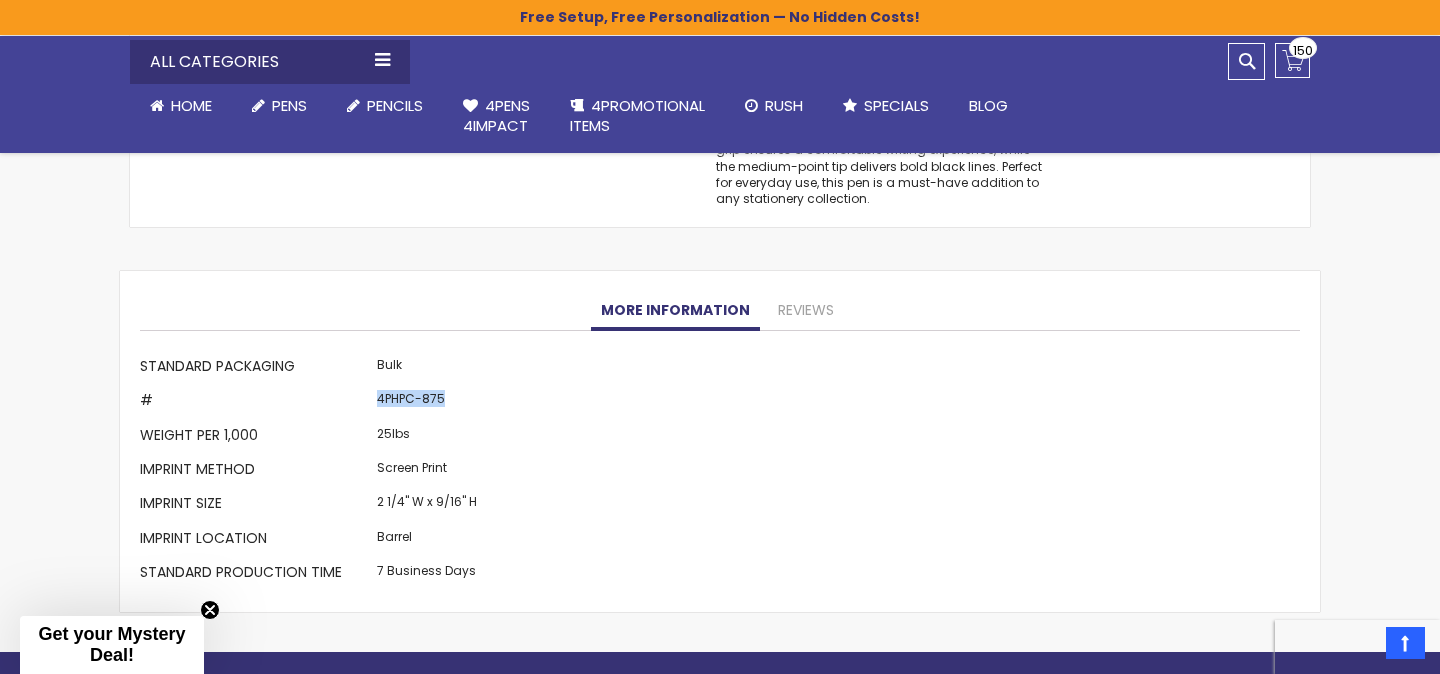 drag, startPoint x: 375, startPoint y: 400, endPoint x: 467, endPoint y: 400, distance: 92 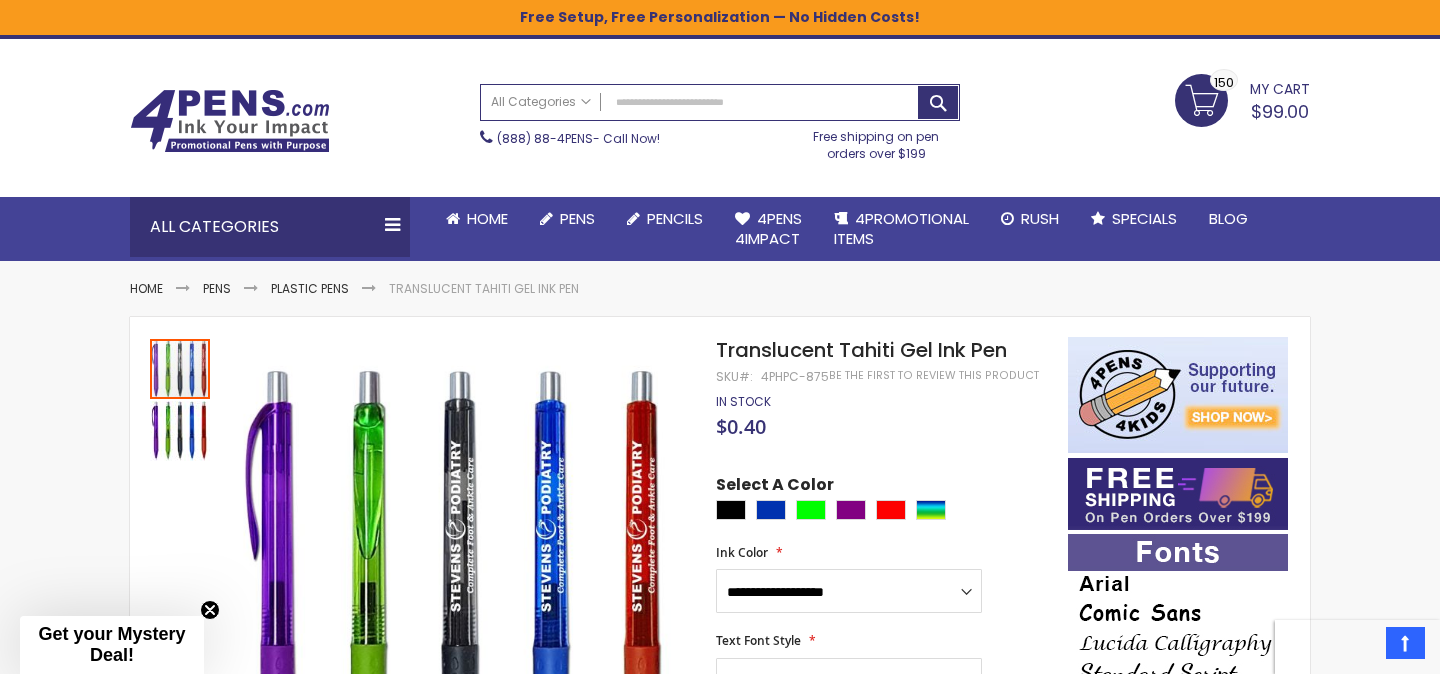 scroll, scrollTop: 0, scrollLeft: 0, axis: both 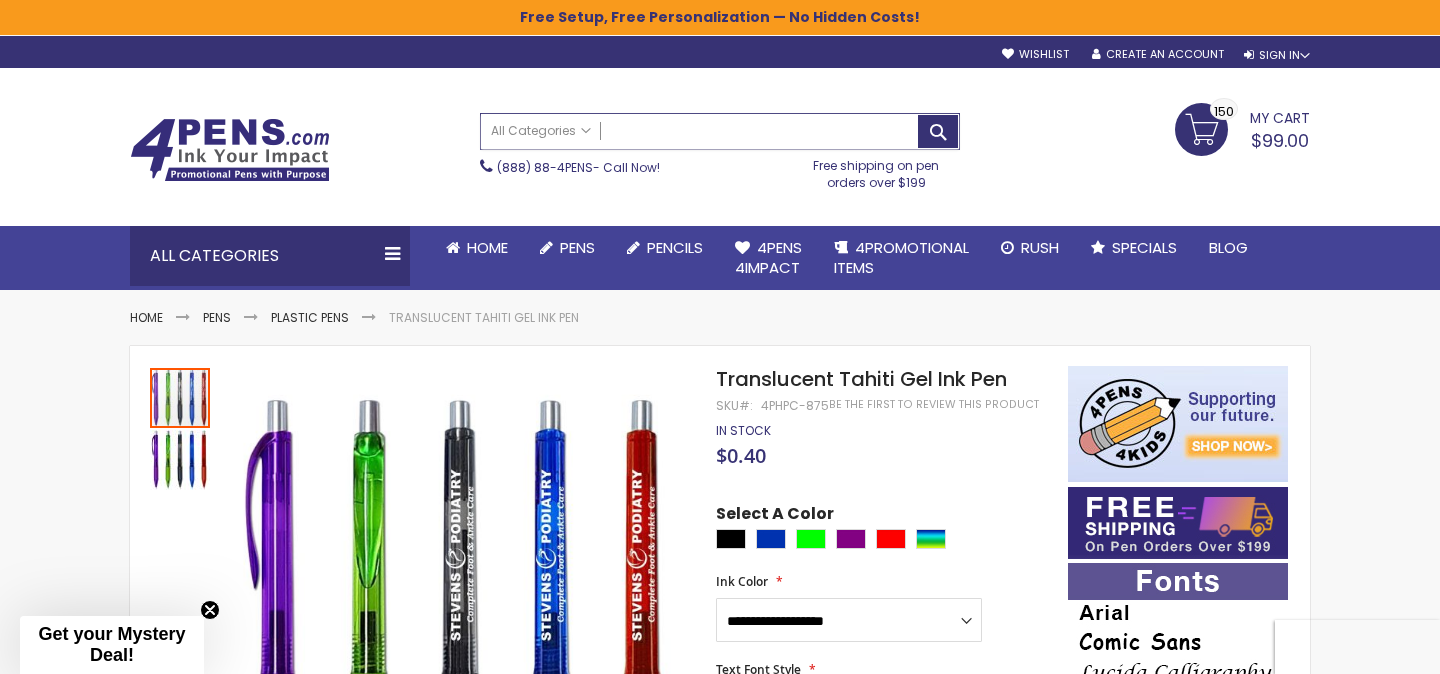 click on "Search" at bounding box center (720, 131) 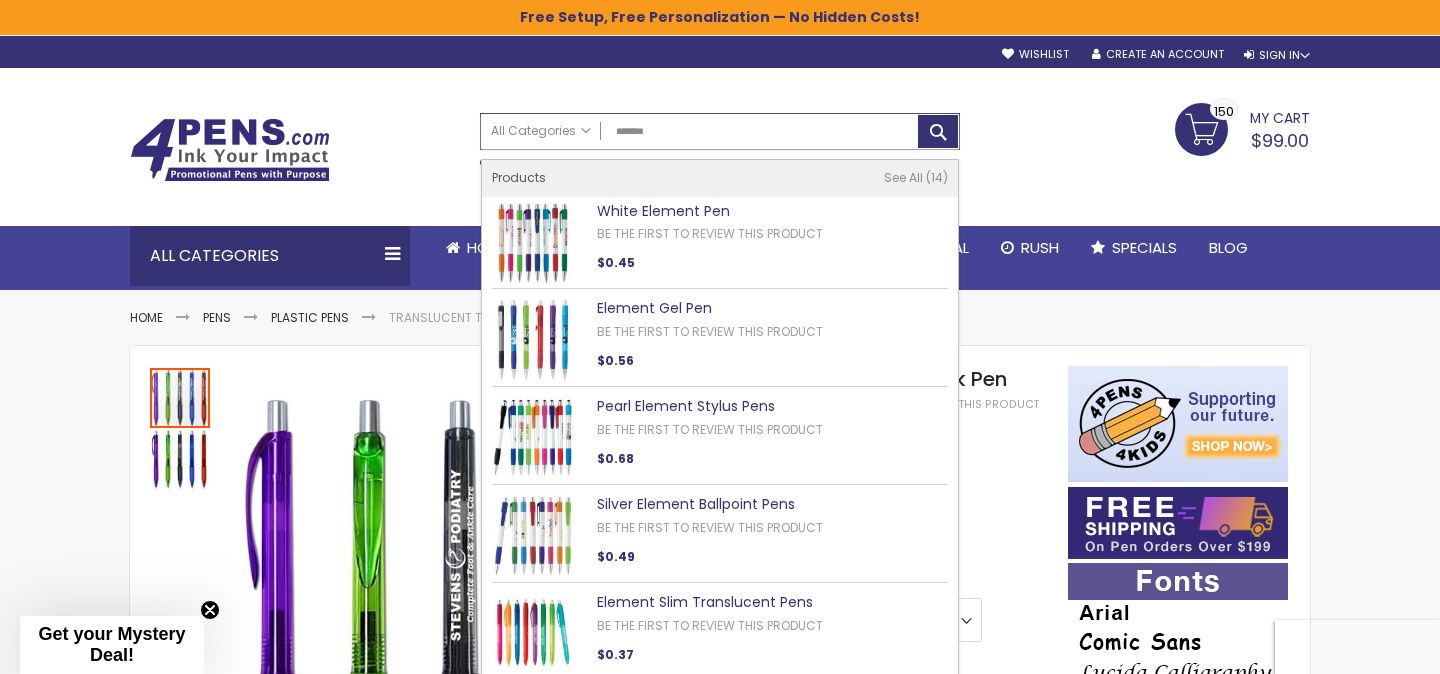 type on "*******" 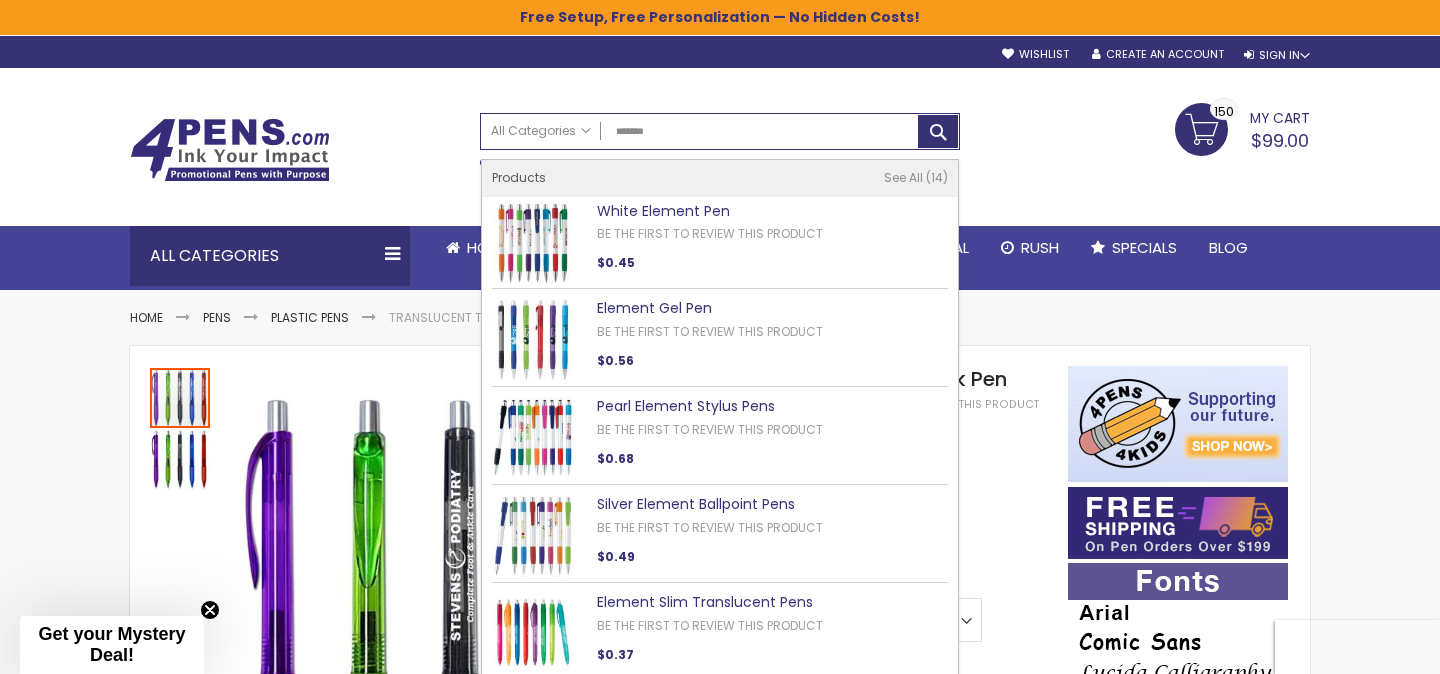 click on "Element Gel Pen" at bounding box center [654, 308] 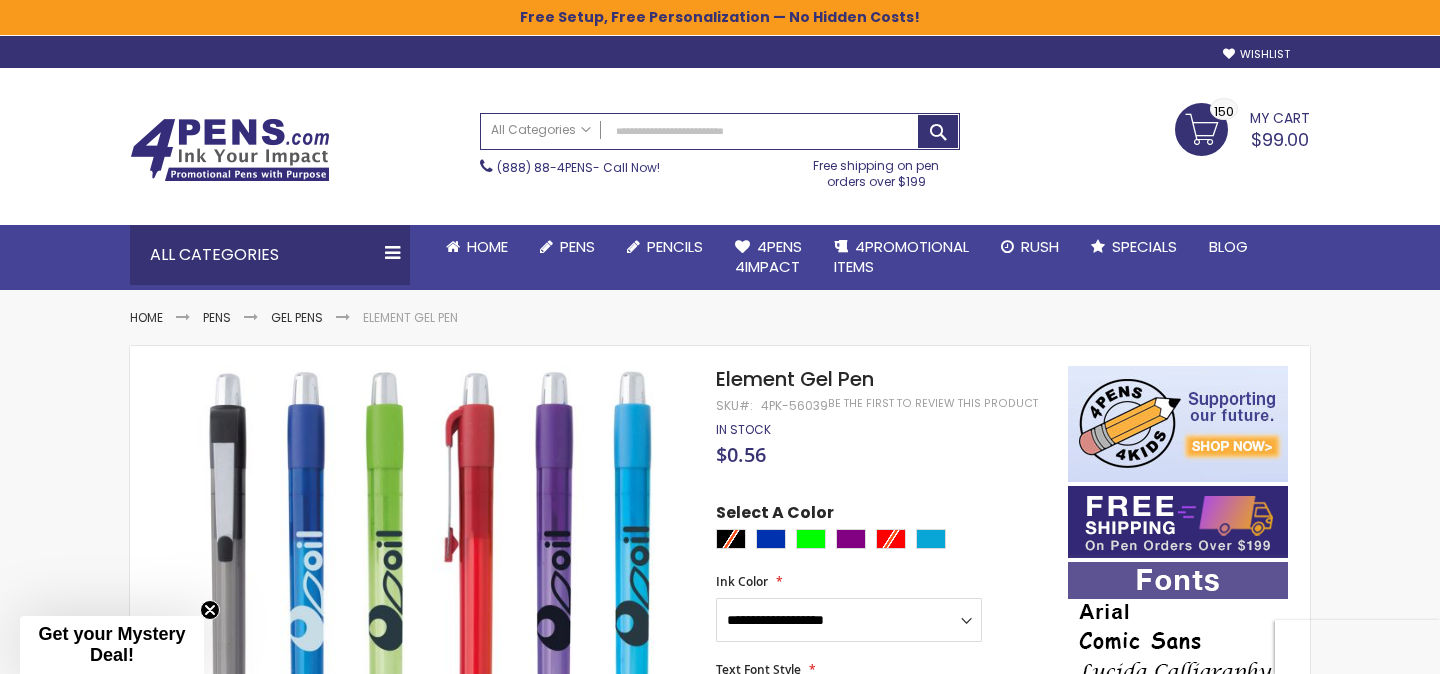 scroll, scrollTop: 0, scrollLeft: 0, axis: both 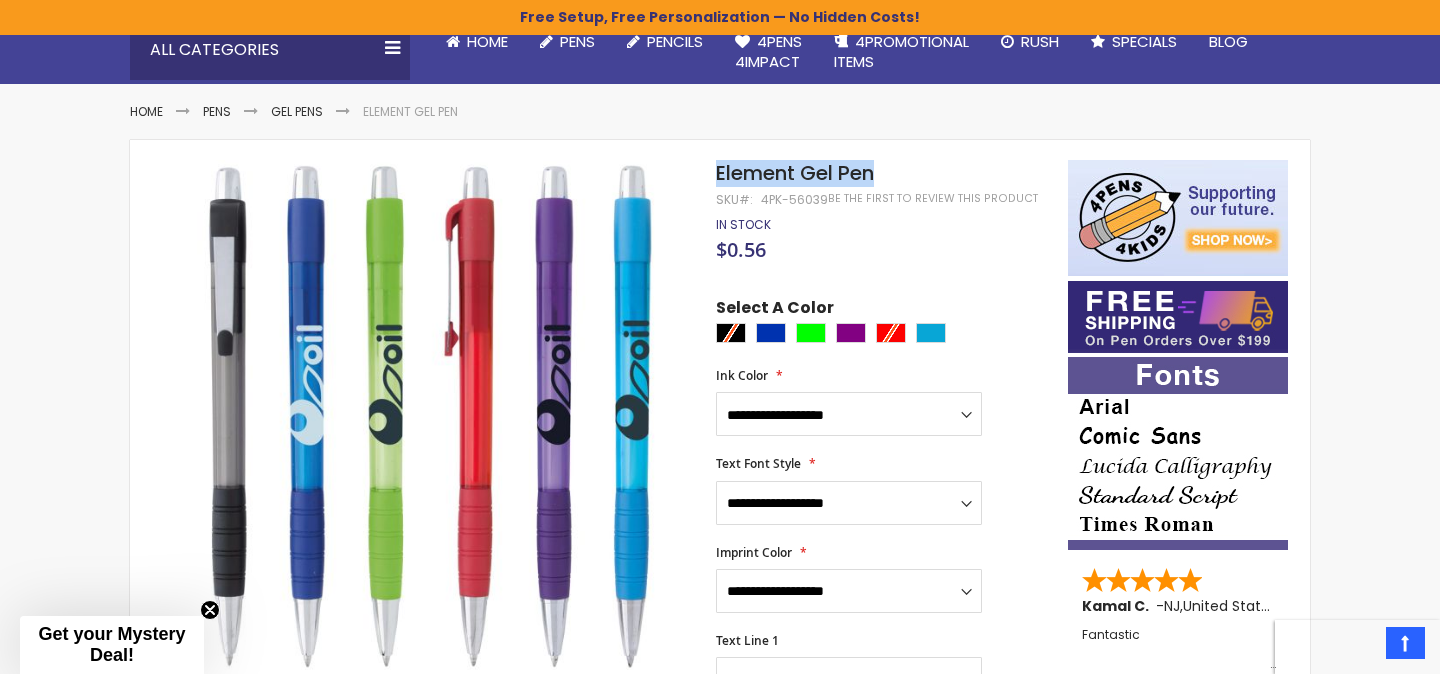 drag, startPoint x: 717, startPoint y: 169, endPoint x: 909, endPoint y: 169, distance: 192 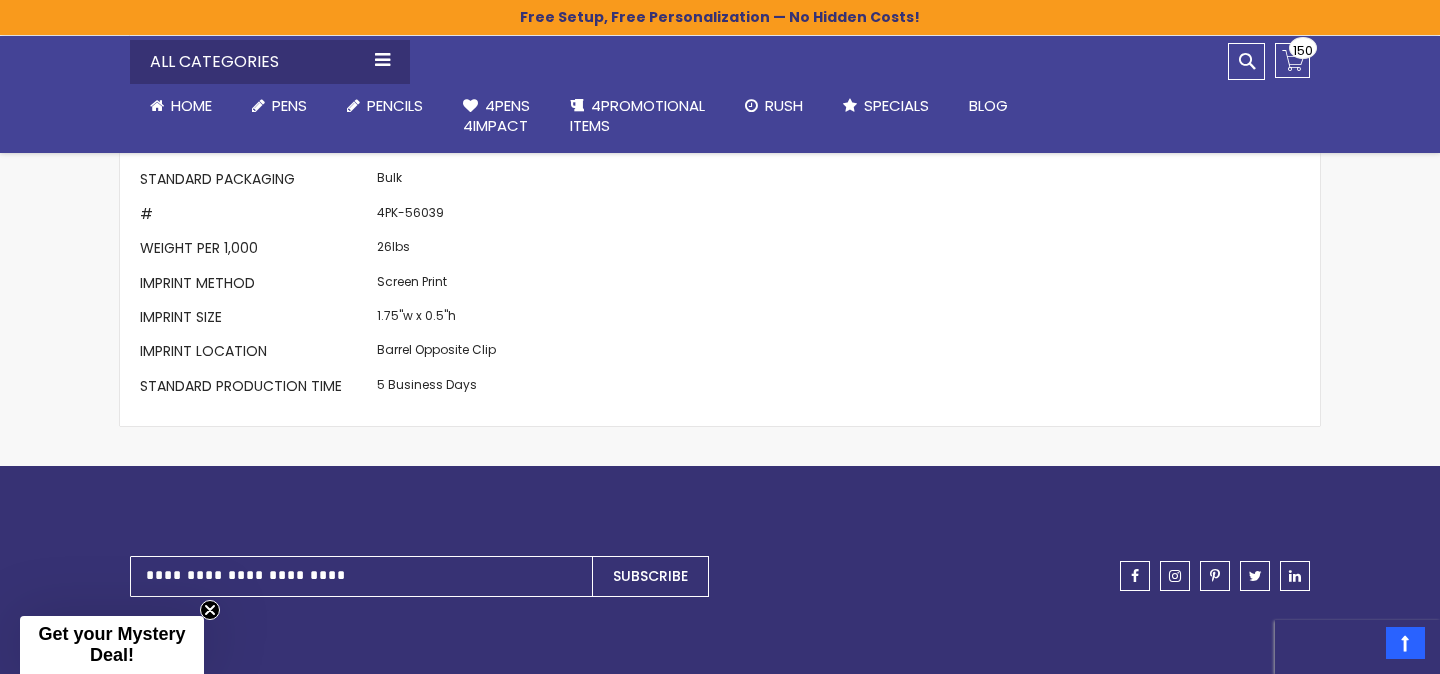 scroll, scrollTop: 1842, scrollLeft: 0, axis: vertical 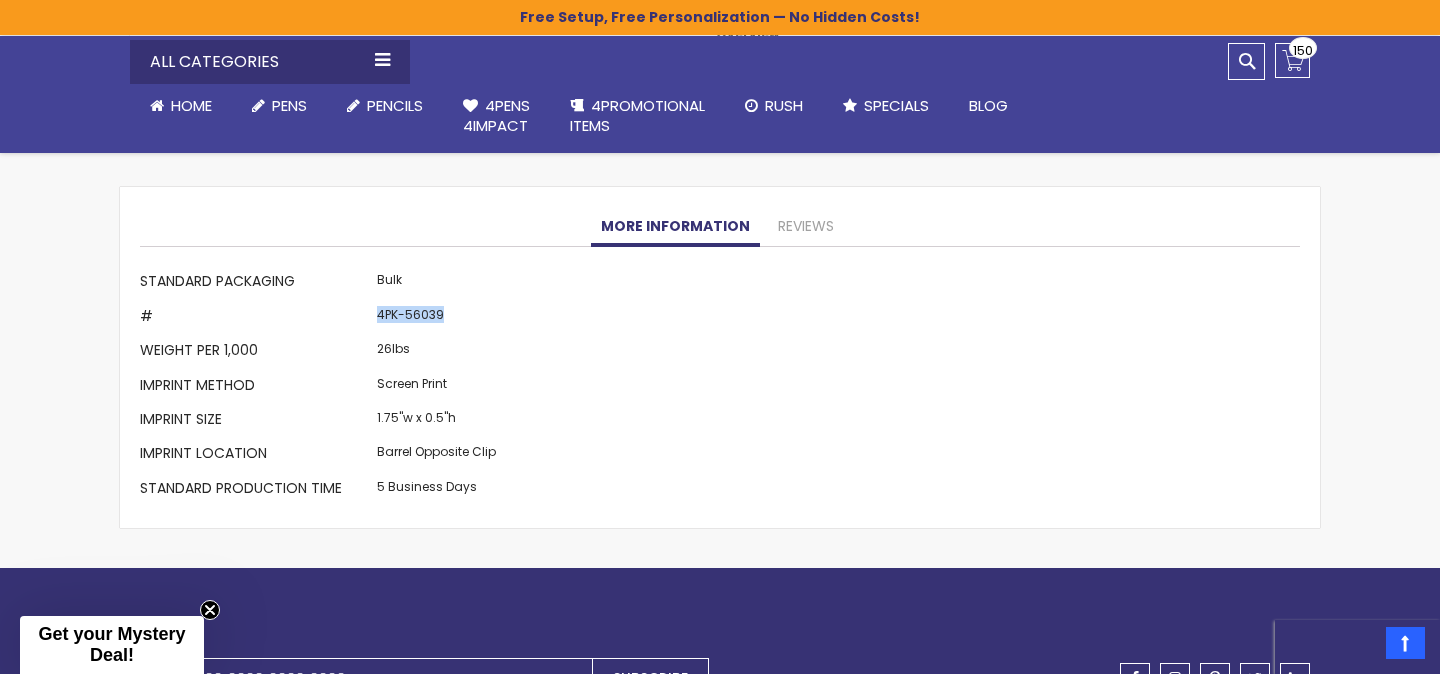 drag, startPoint x: 377, startPoint y: 317, endPoint x: 445, endPoint y: 317, distance: 68 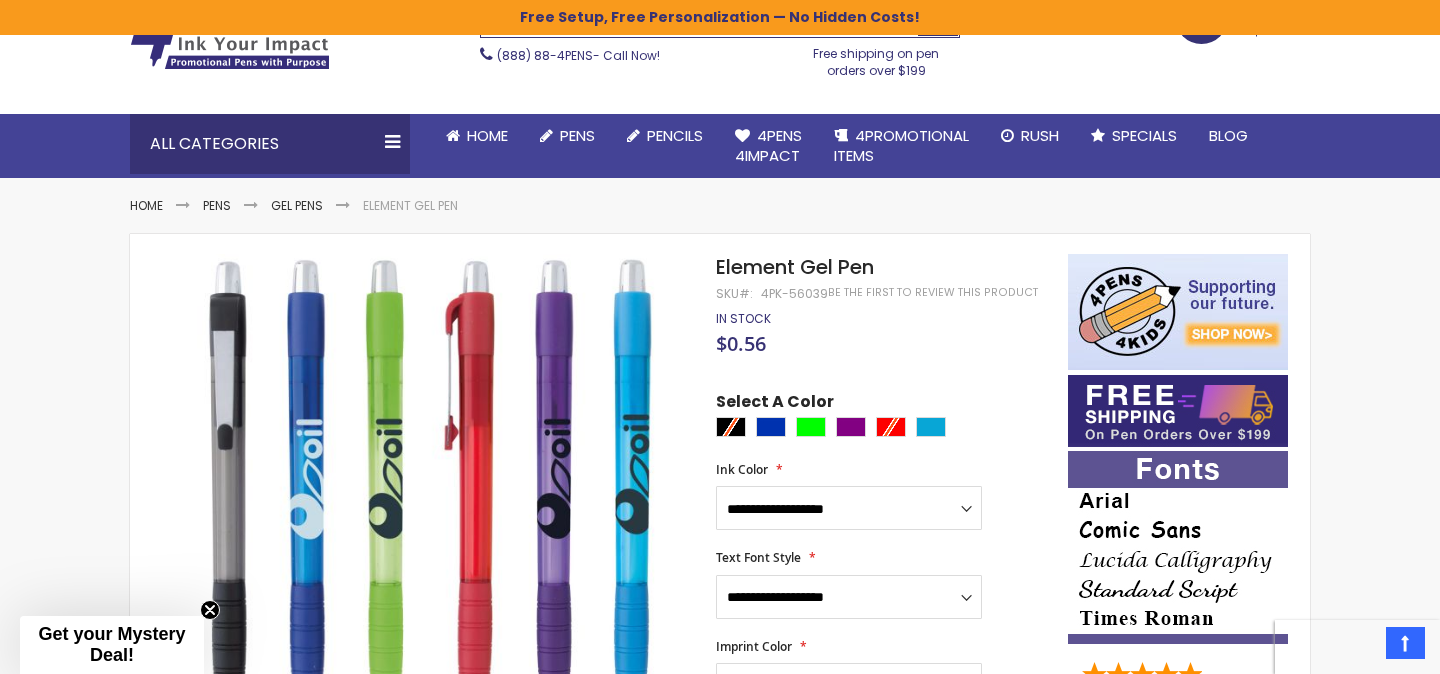 scroll, scrollTop: 87, scrollLeft: 0, axis: vertical 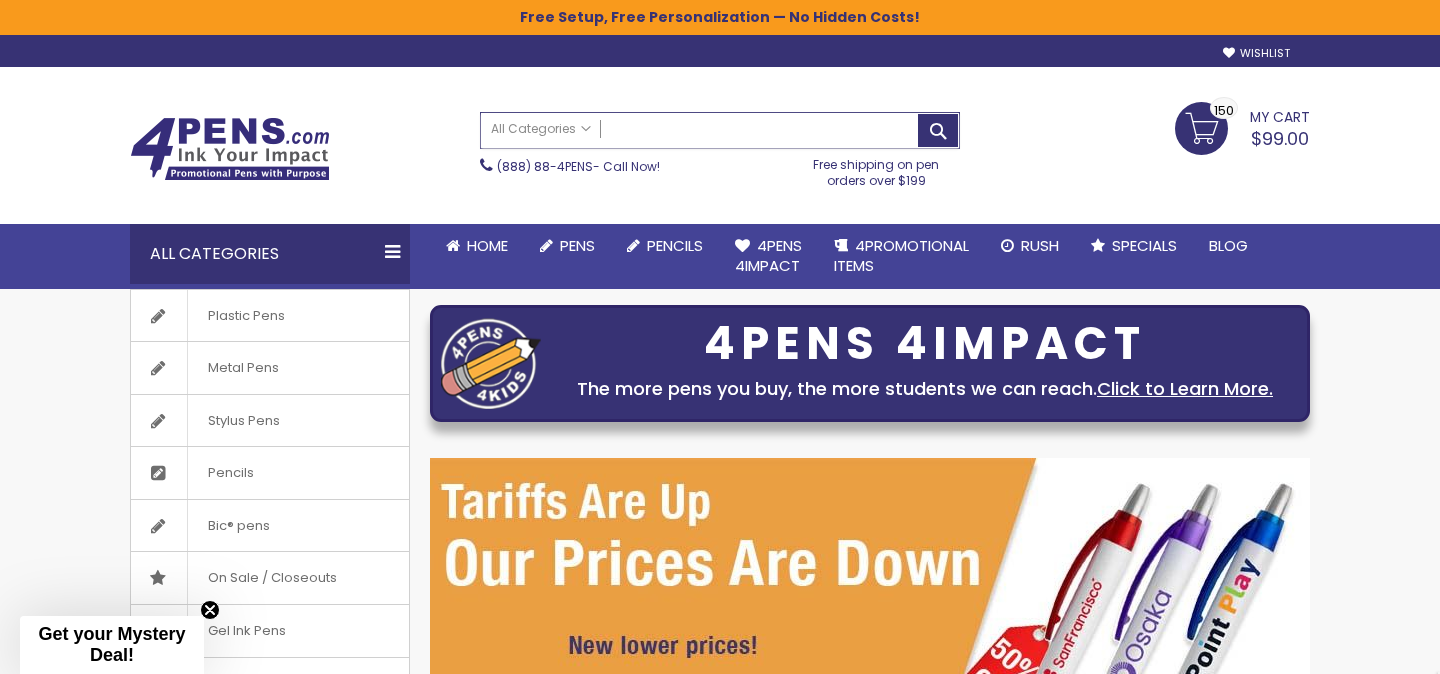 click on "Search" at bounding box center [720, 130] 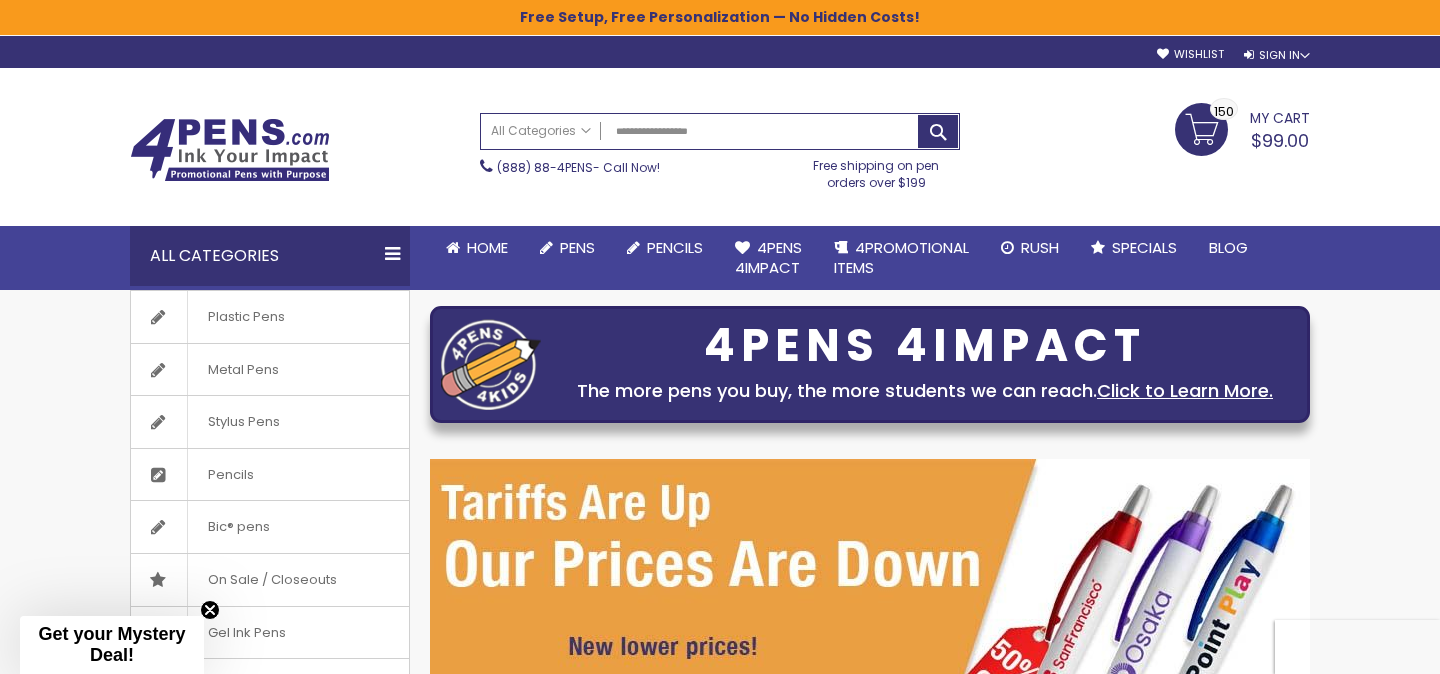 click on "**********" at bounding box center (720, 131) 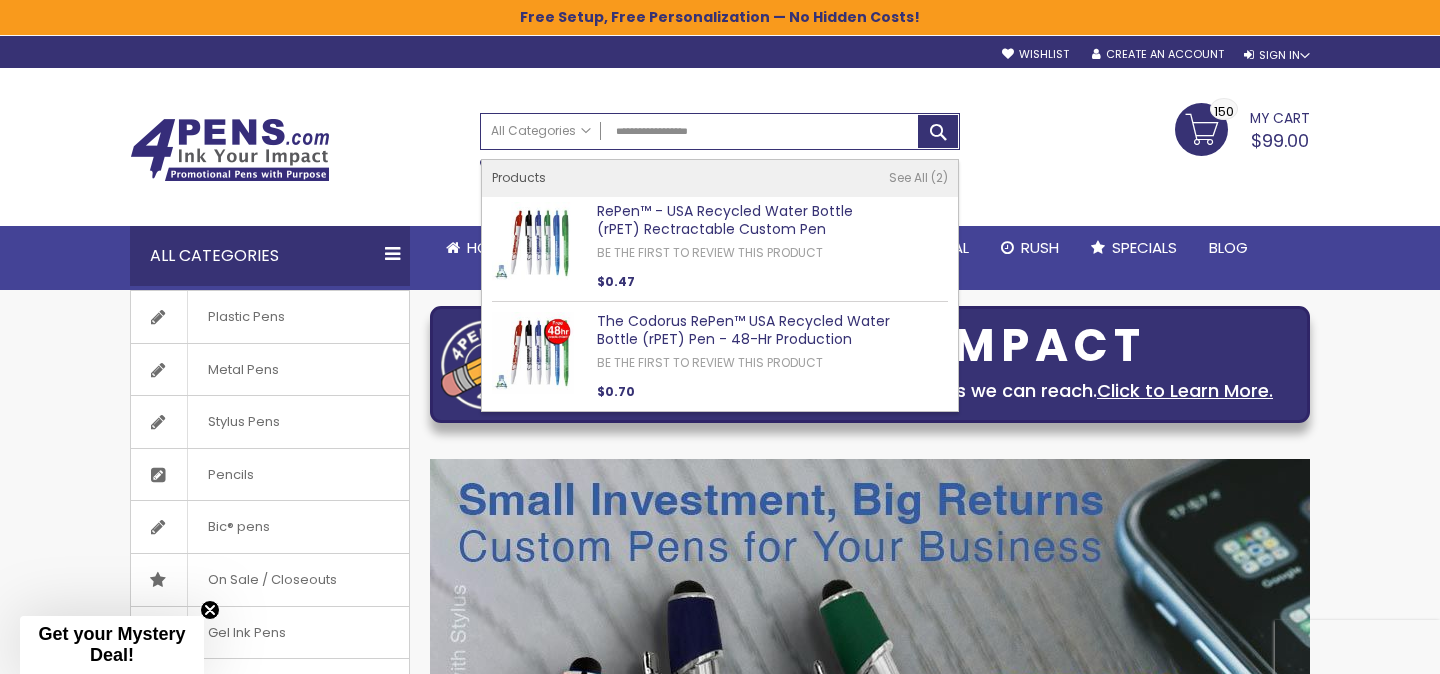 click on "**********" at bounding box center (720, 131) 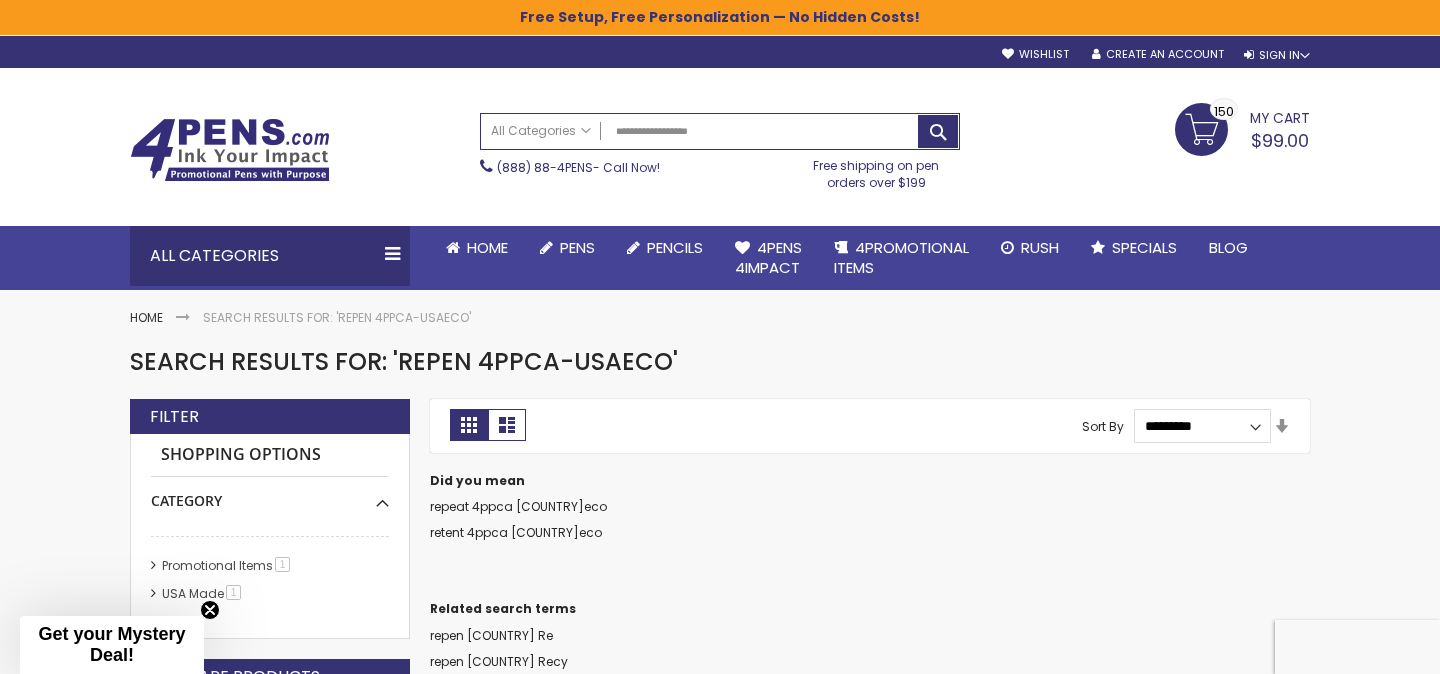 scroll, scrollTop: 0, scrollLeft: 0, axis: both 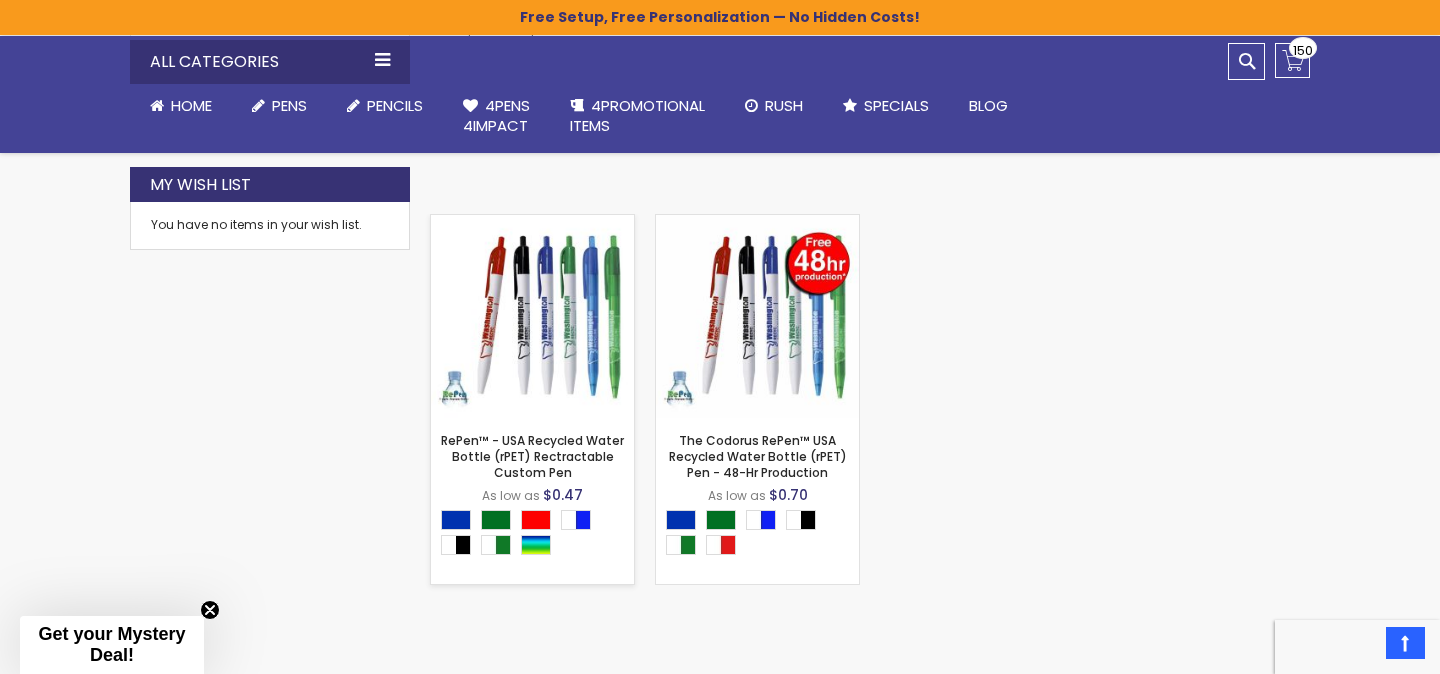 click at bounding box center [532, 316] 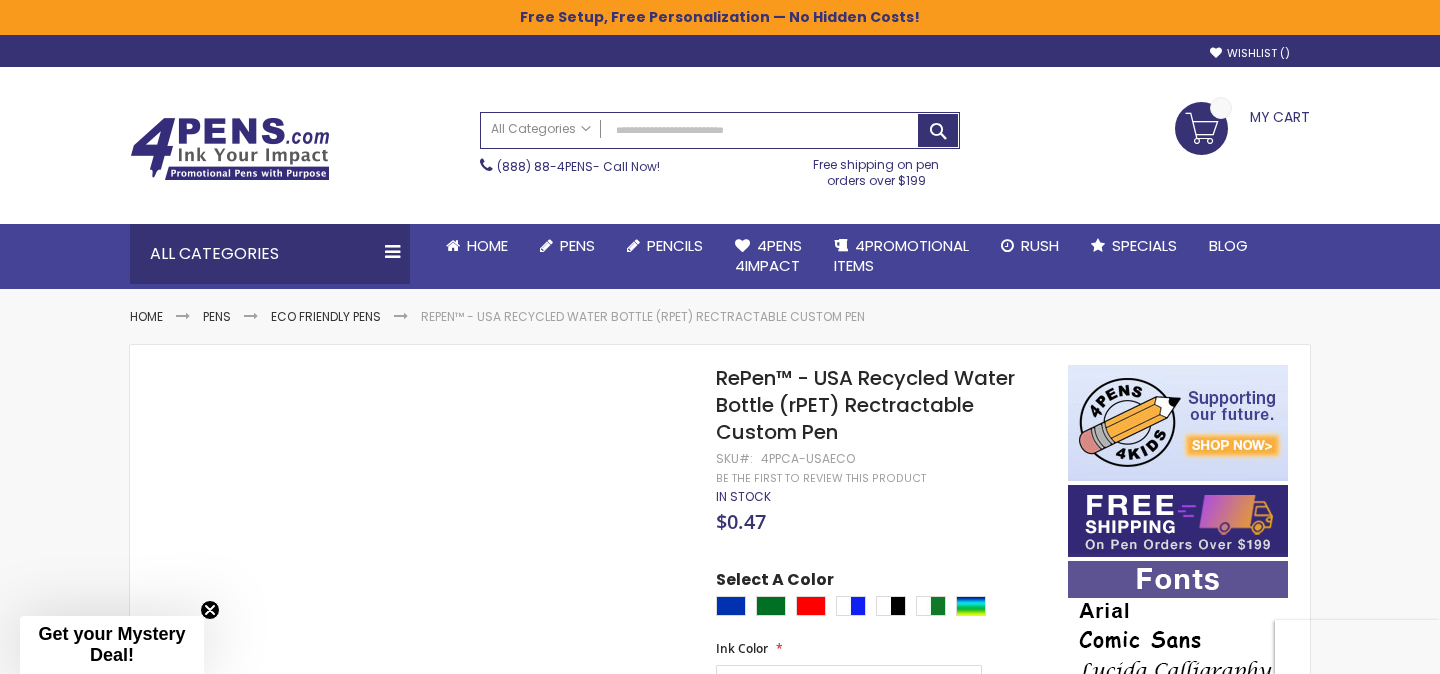 scroll, scrollTop: 0, scrollLeft: 0, axis: both 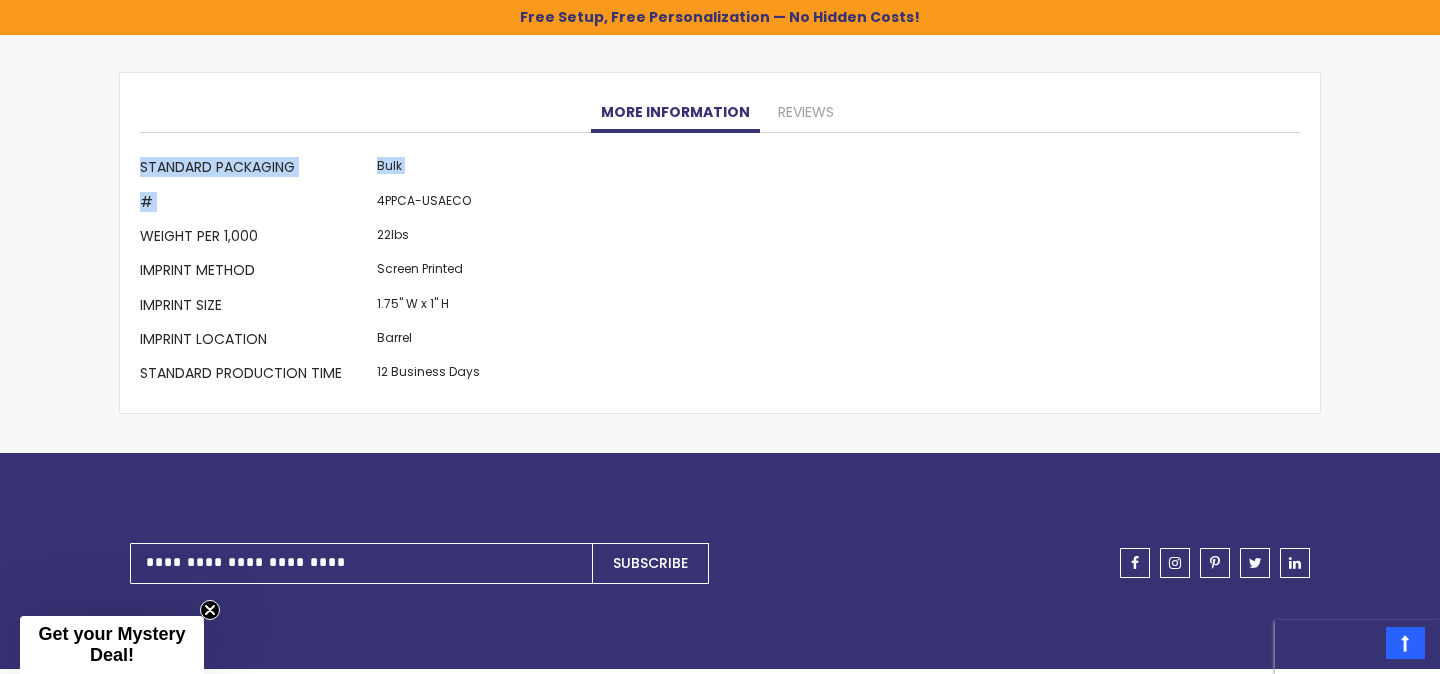 drag, startPoint x: 376, startPoint y: 205, endPoint x: 511, endPoint y: 204, distance: 135.00371 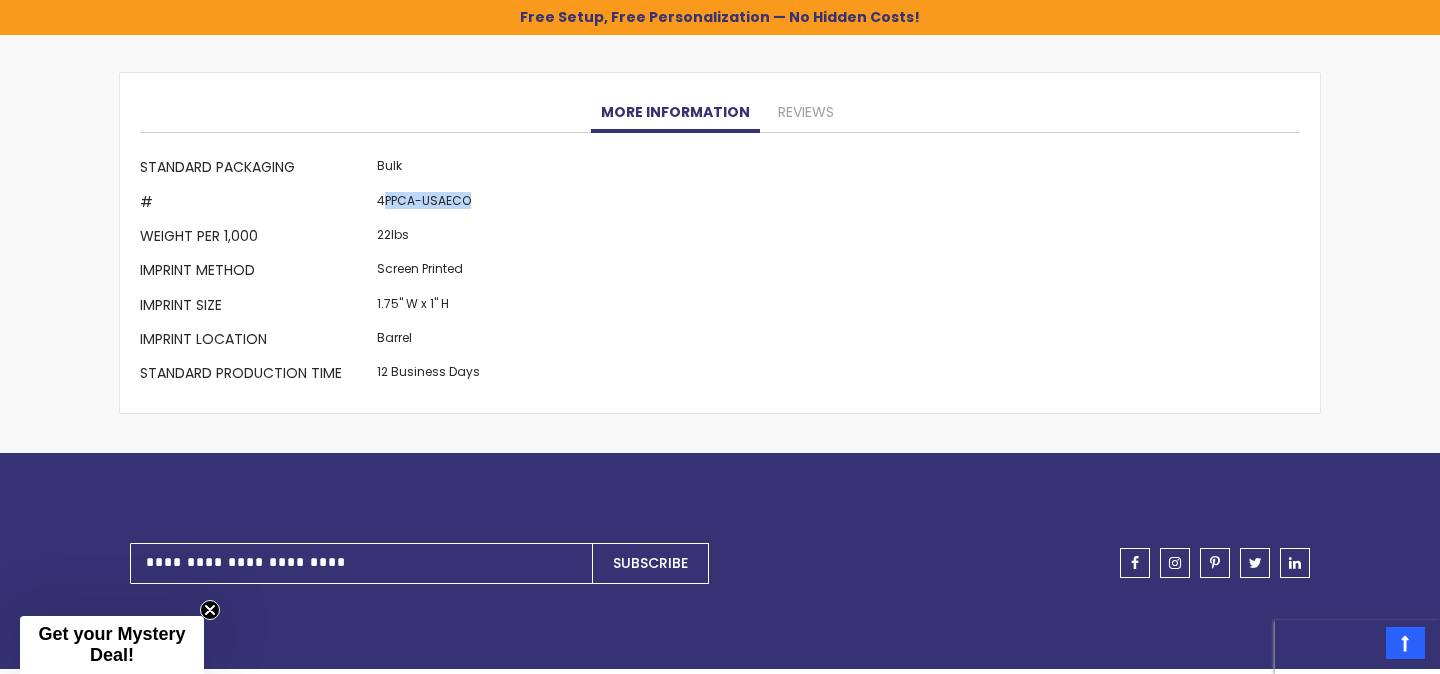drag, startPoint x: 379, startPoint y: 199, endPoint x: 467, endPoint y: 195, distance: 88.09086 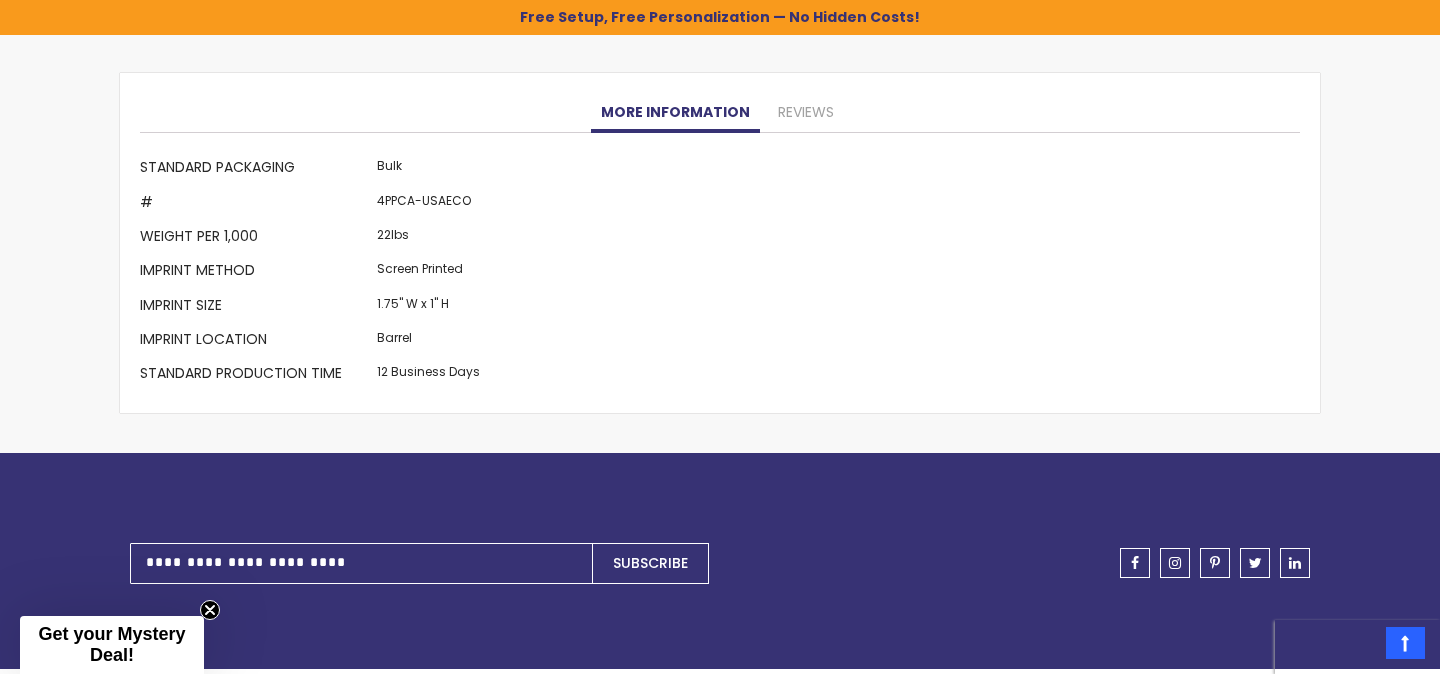 click on "4PPCA-USAECO" at bounding box center (428, 204) 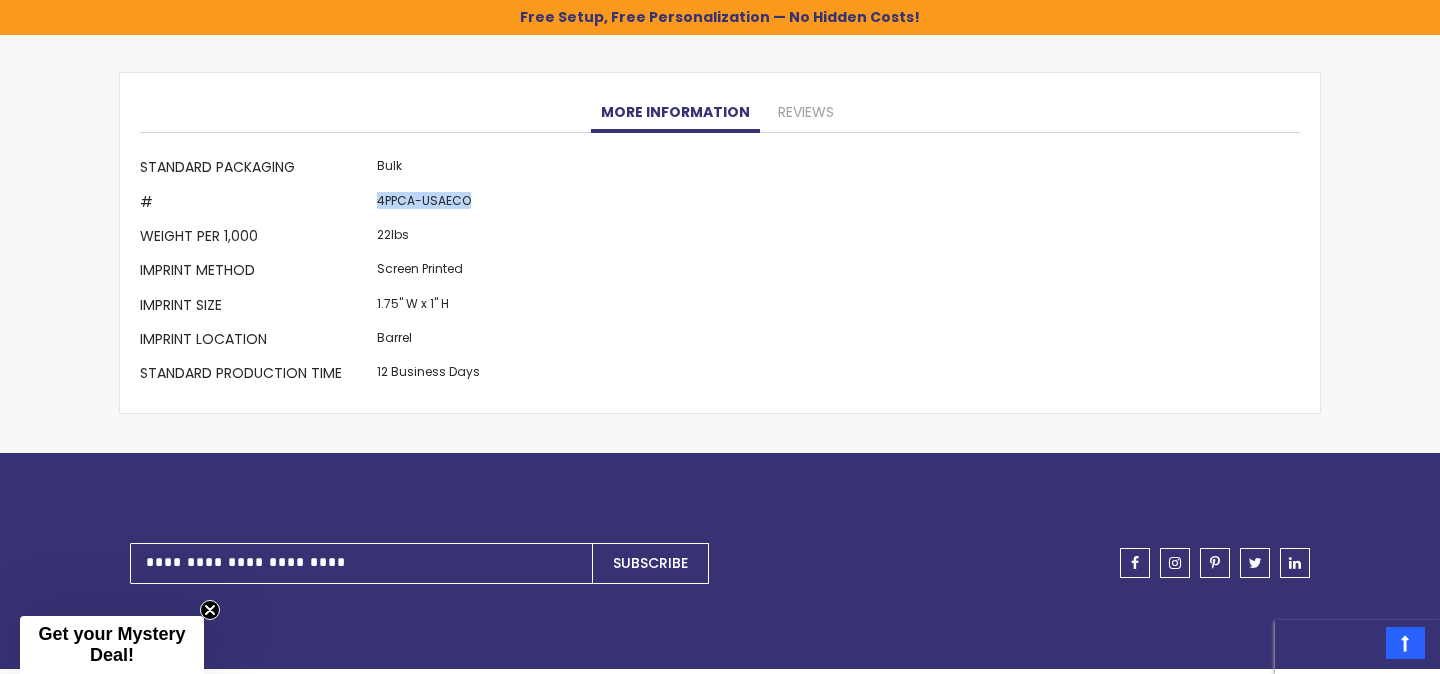 drag, startPoint x: 377, startPoint y: 198, endPoint x: 469, endPoint y: 196, distance: 92.021736 